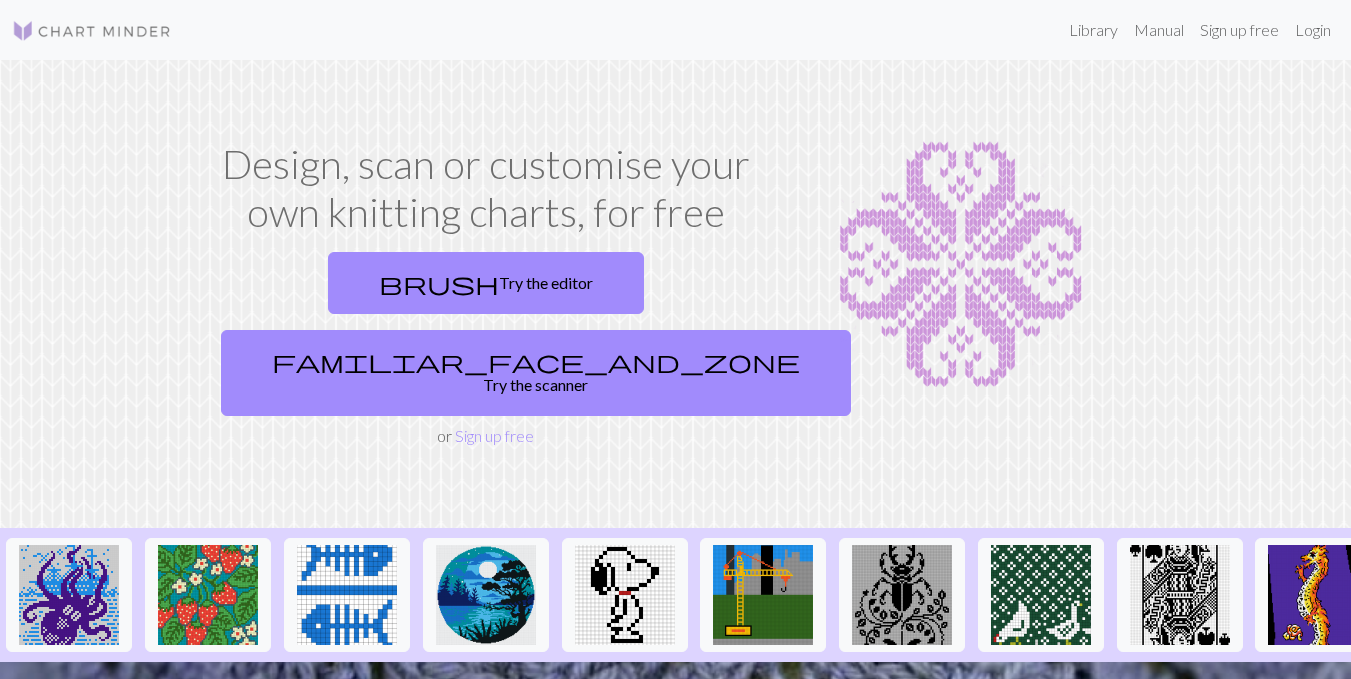 scroll, scrollTop: 0, scrollLeft: 0, axis: both 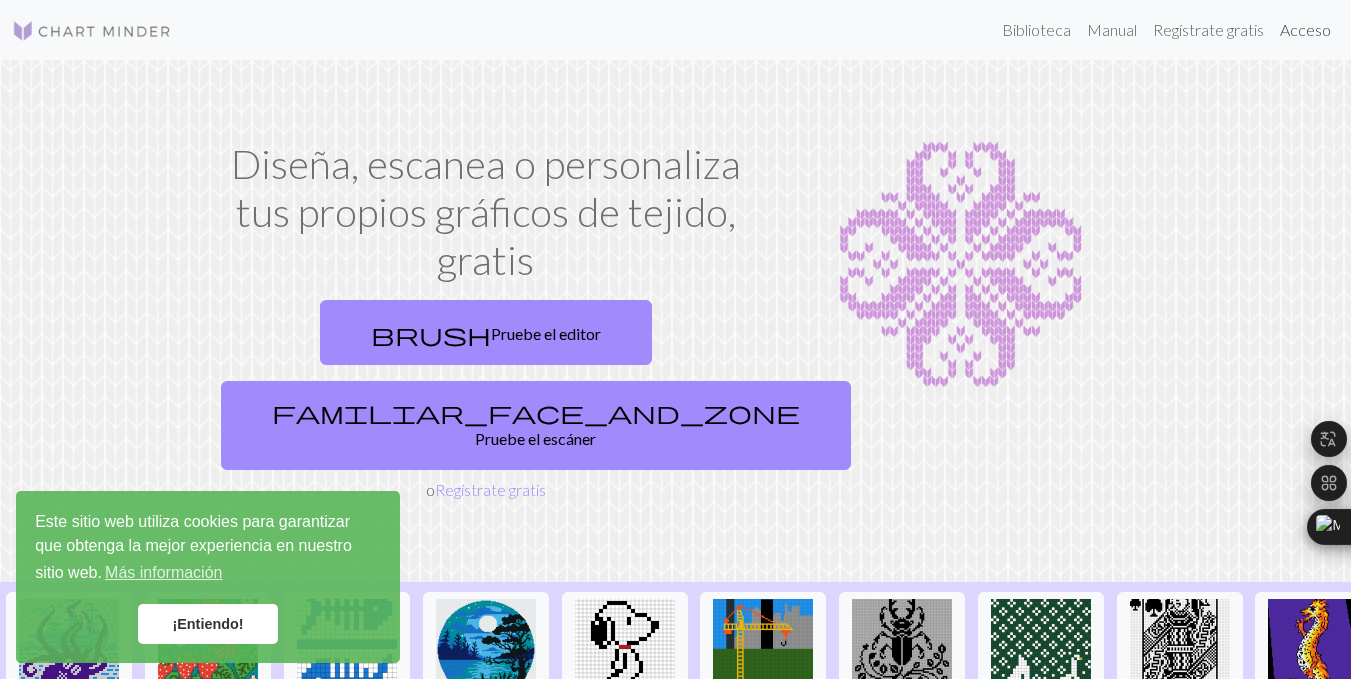 click on "Acceso" at bounding box center [1305, 29] 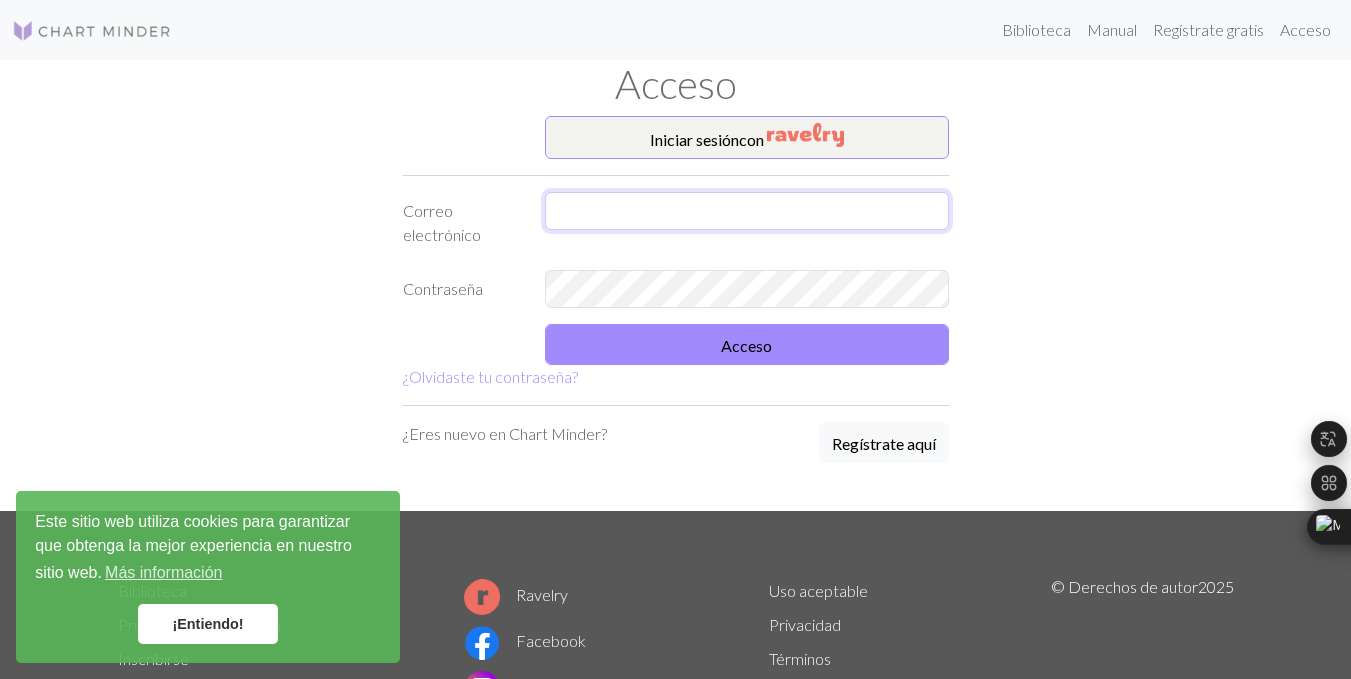 click at bounding box center (747, 211) 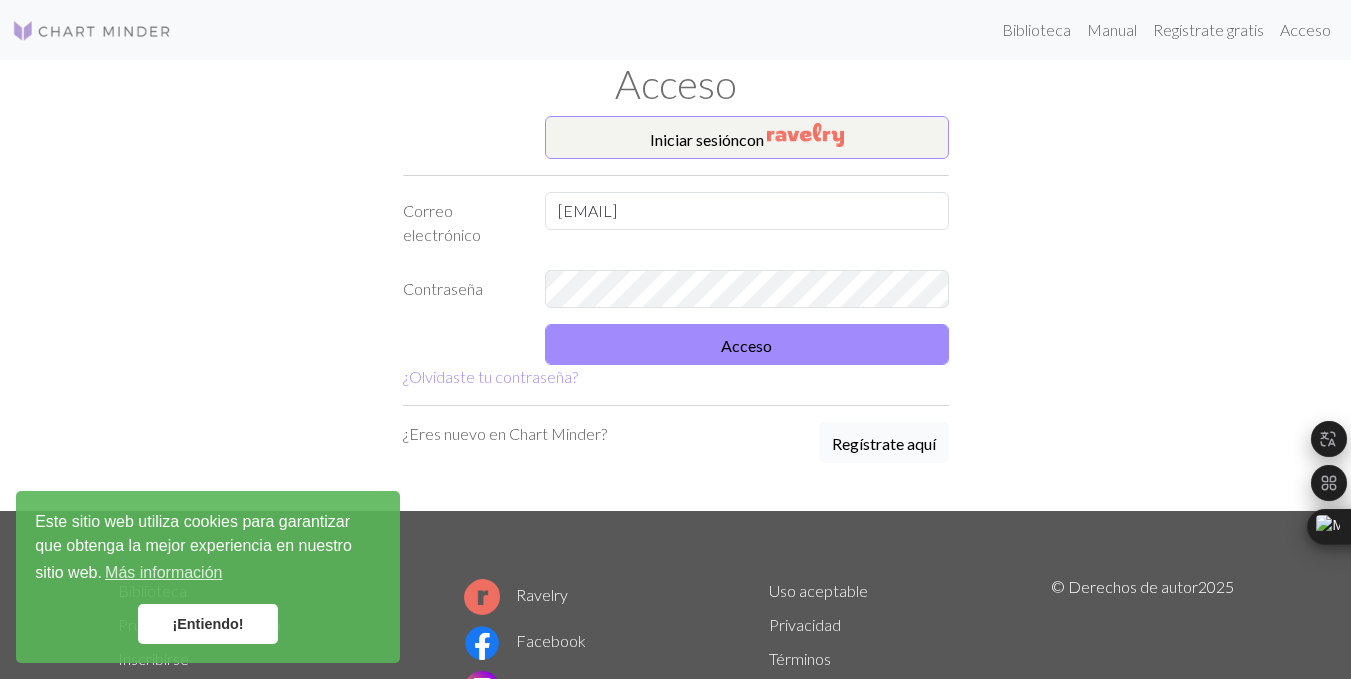 click on "Regístrate aquí" at bounding box center (884, 443) 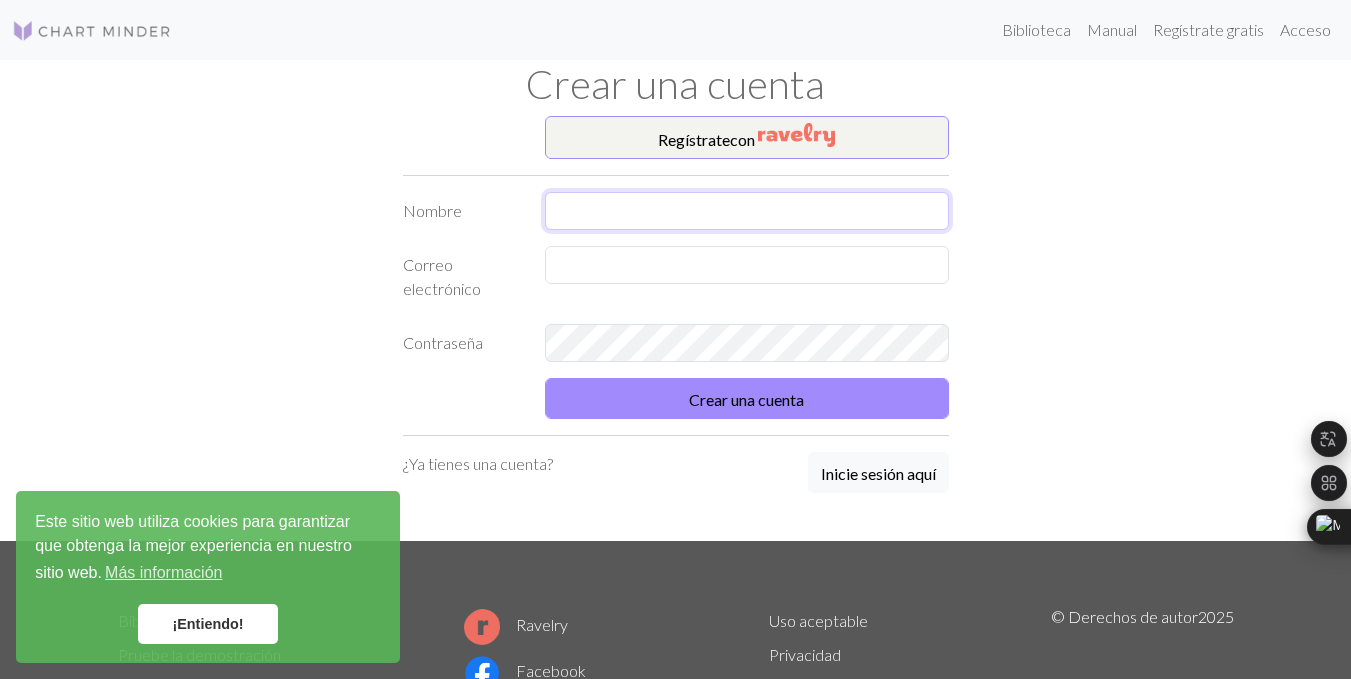 click at bounding box center (747, 211) 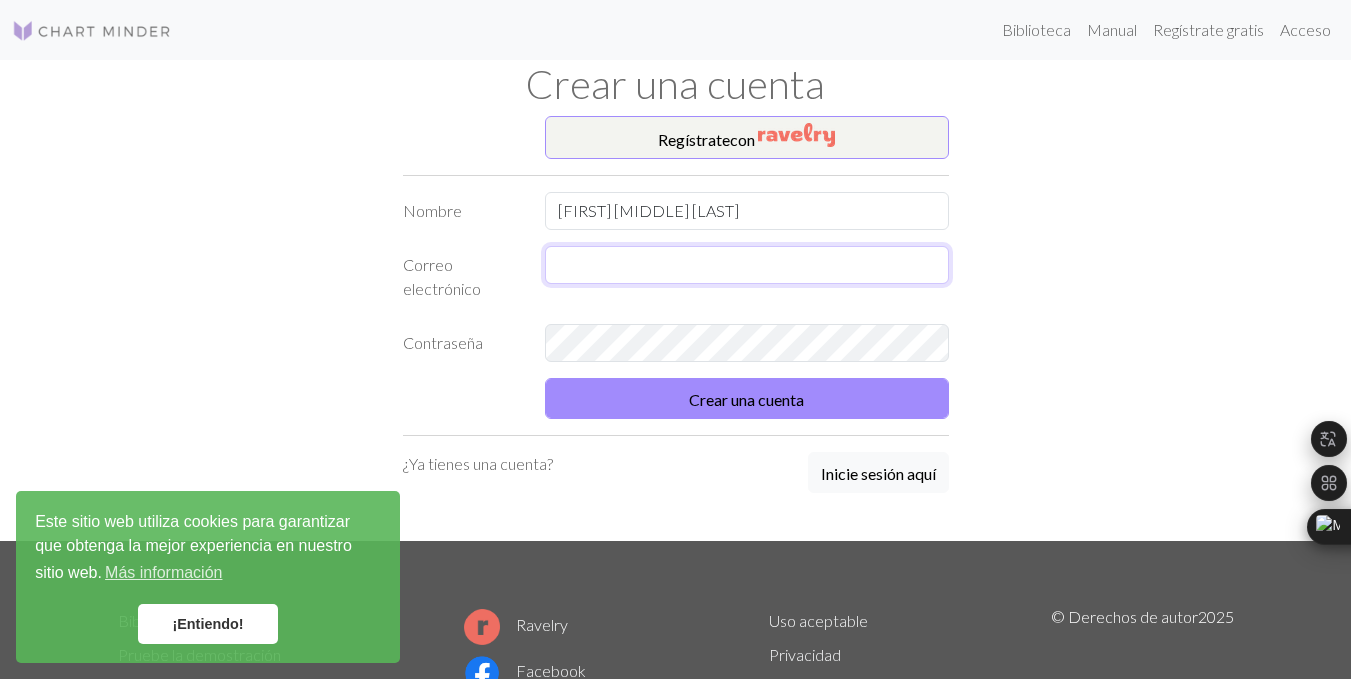 click at bounding box center [747, 265] 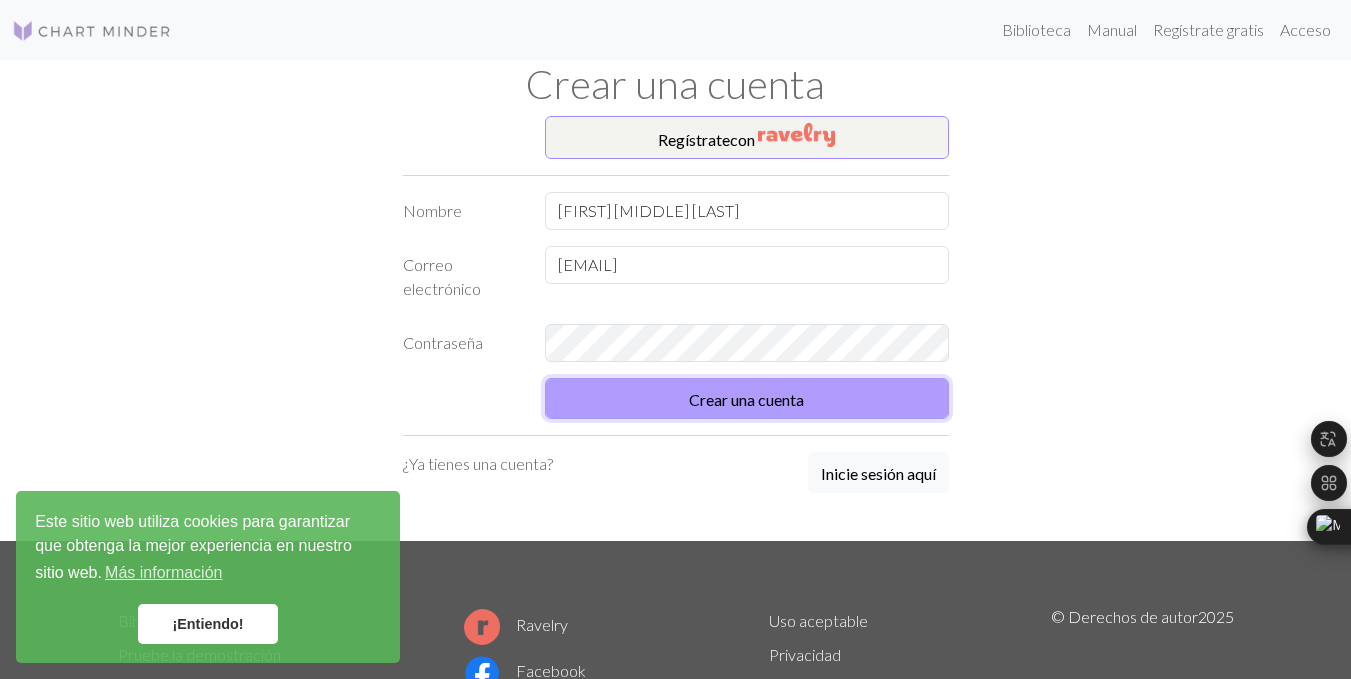 click on "Crear una cuenta" at bounding box center (746, 399) 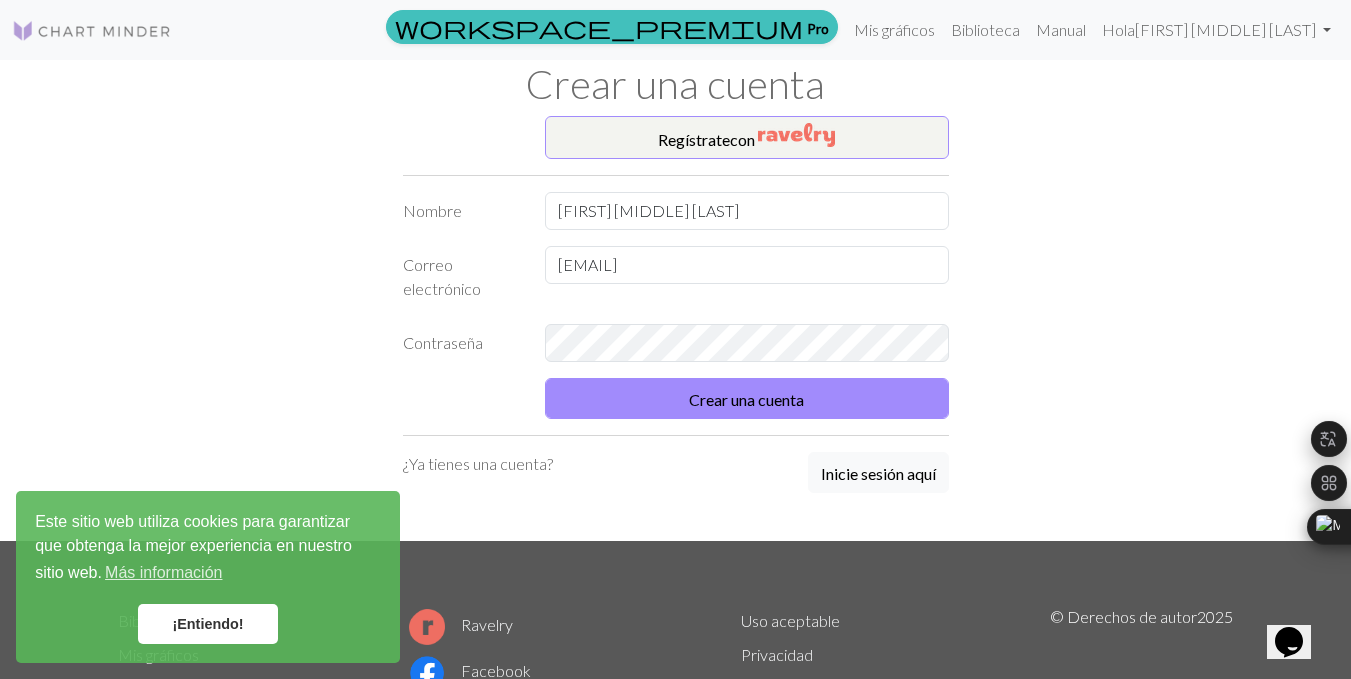 click on "¡Entiendo!" at bounding box center [207, 624] 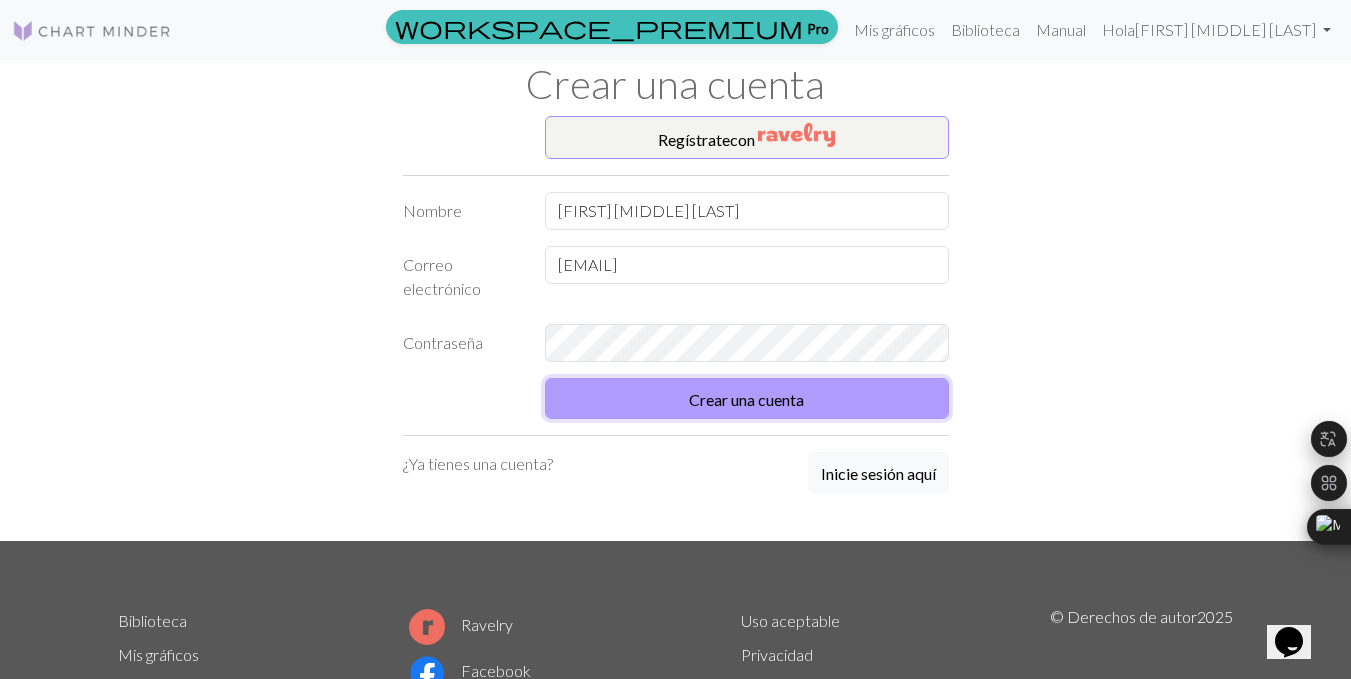 click on "Crear una cuenta" at bounding box center [747, 398] 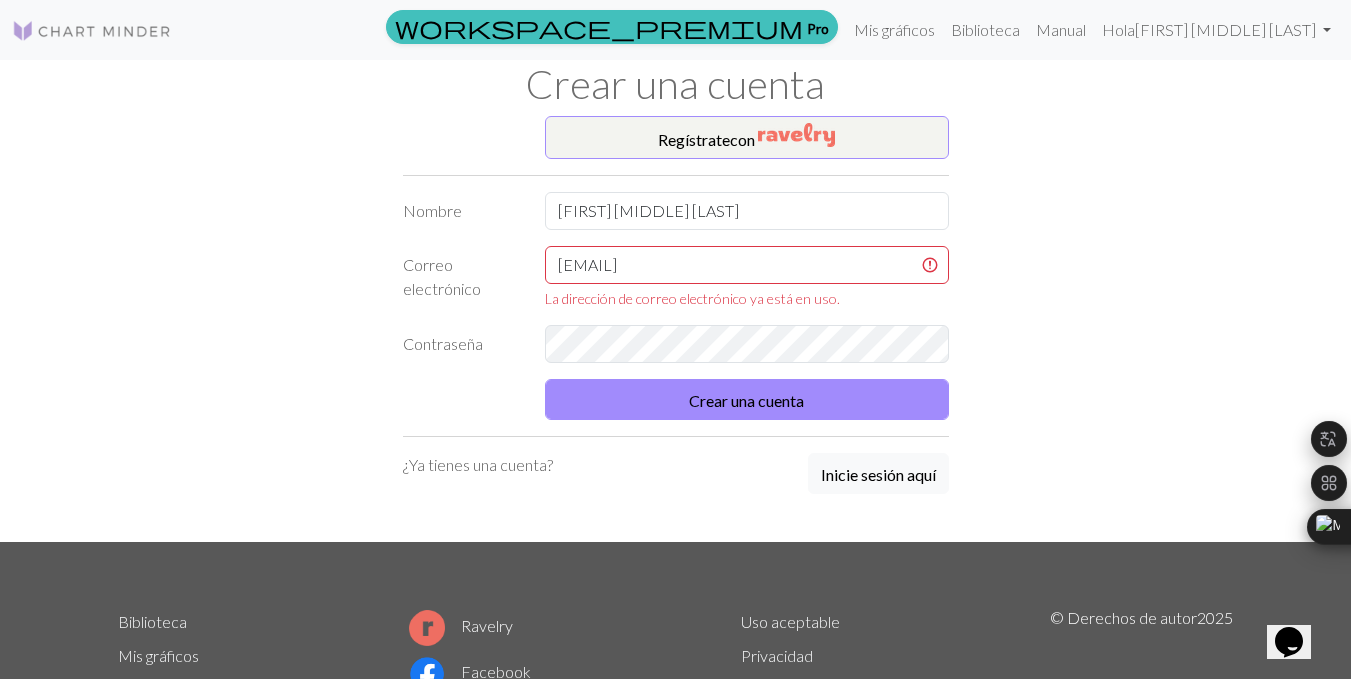 click on "¿Ya tienes una cuenta?" at bounding box center [478, 464] 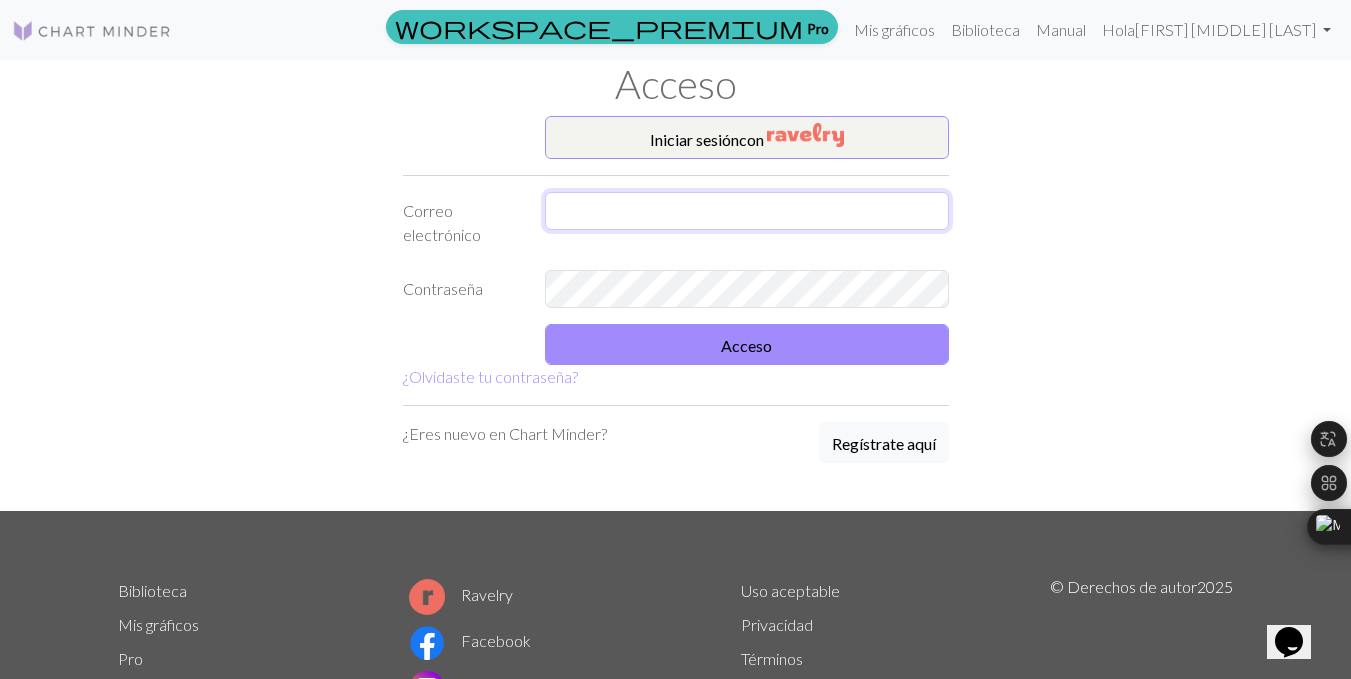click at bounding box center [747, 211] 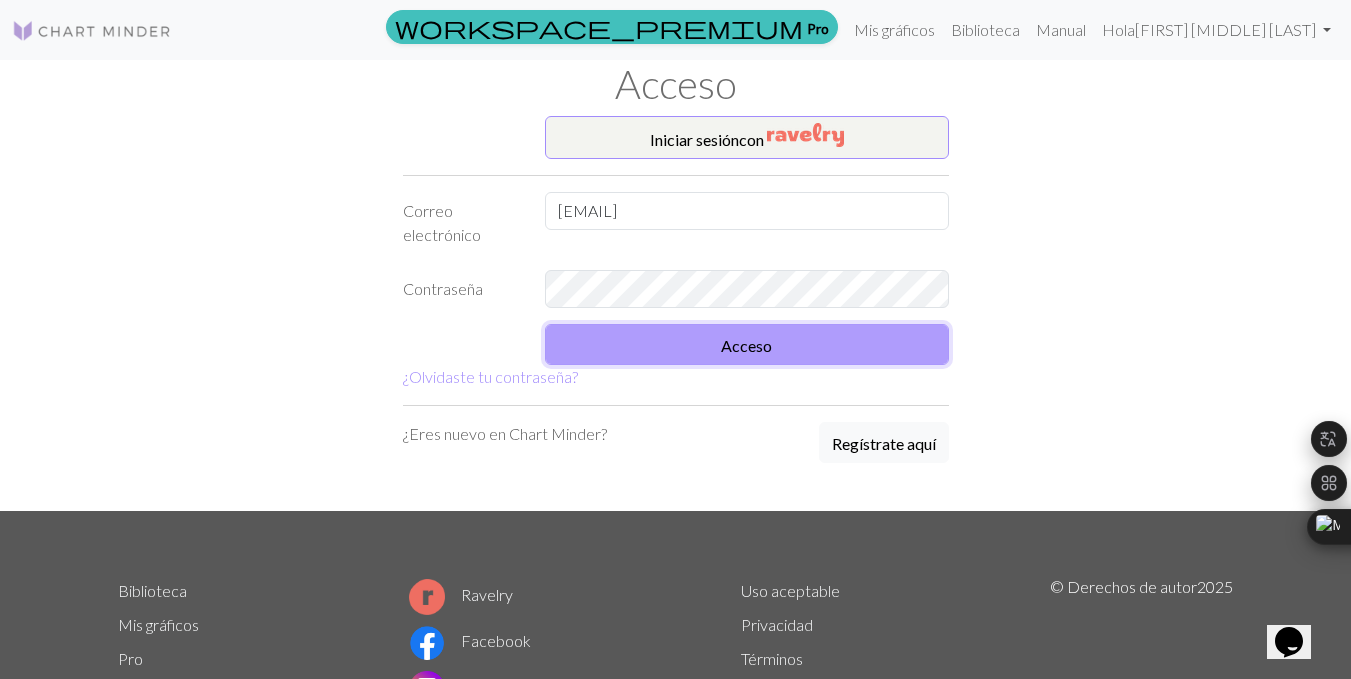 click on "Acceso" at bounding box center (747, 344) 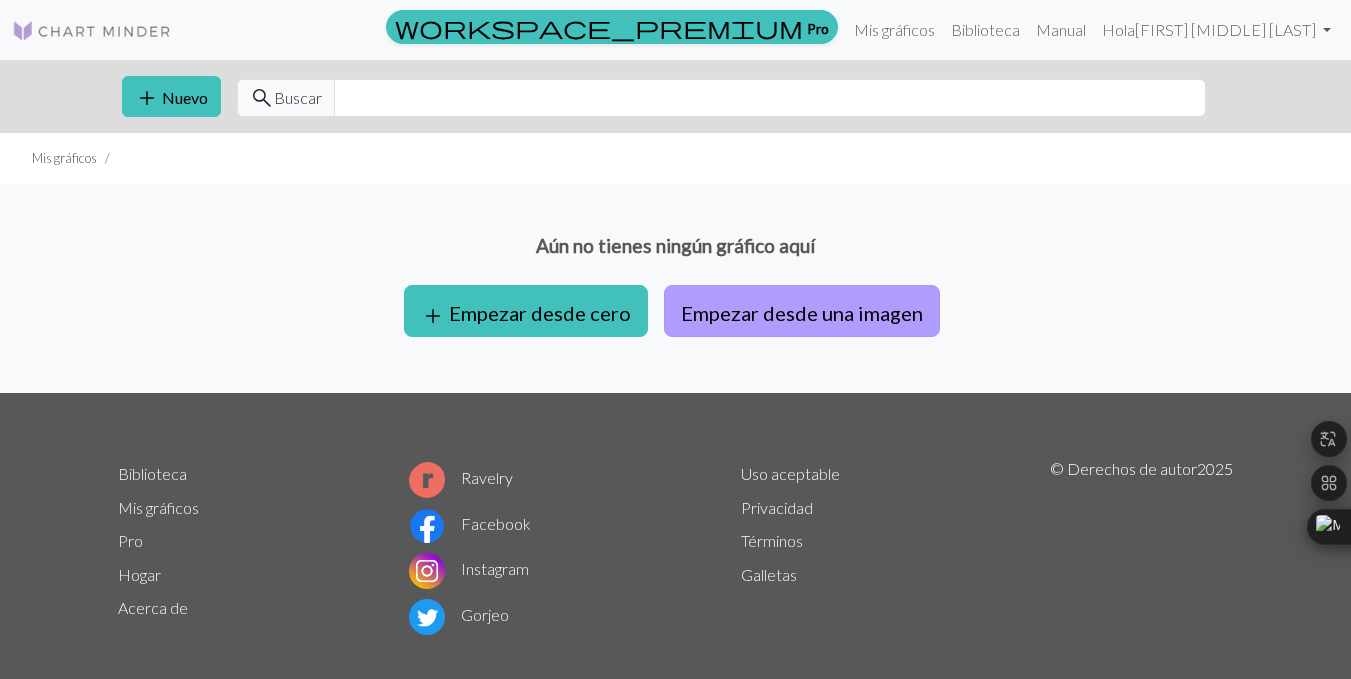 click on "Empezar desde una imagen" at bounding box center [802, 313] 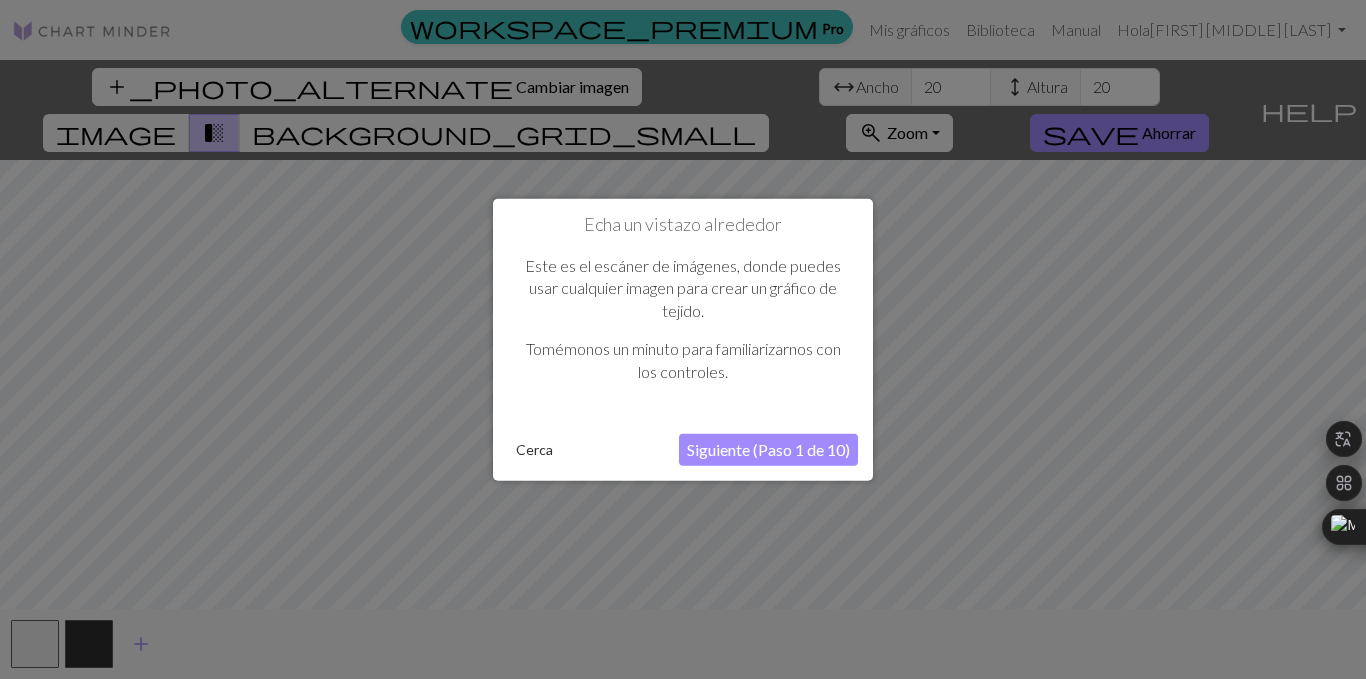 click on "Siguiente (Paso 1 de 10)" at bounding box center [768, 449] 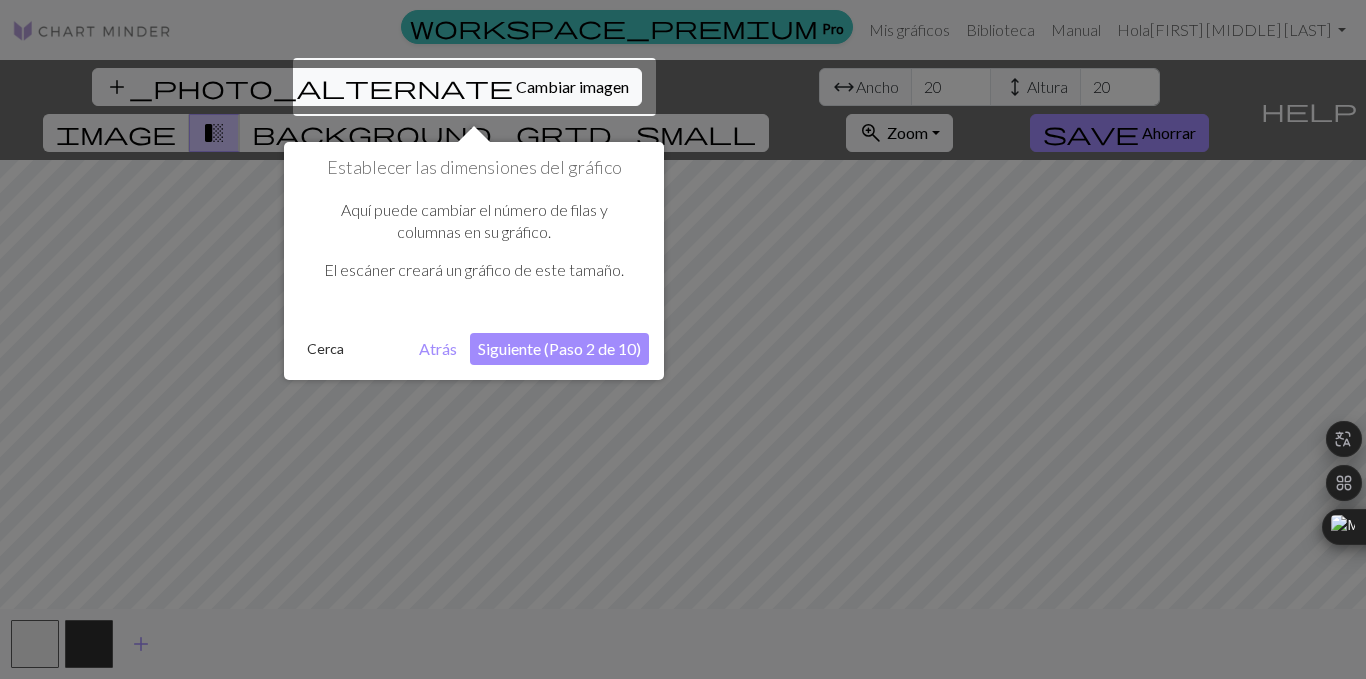 click on "Siguiente (Paso 2 de 10)" at bounding box center [559, 348] 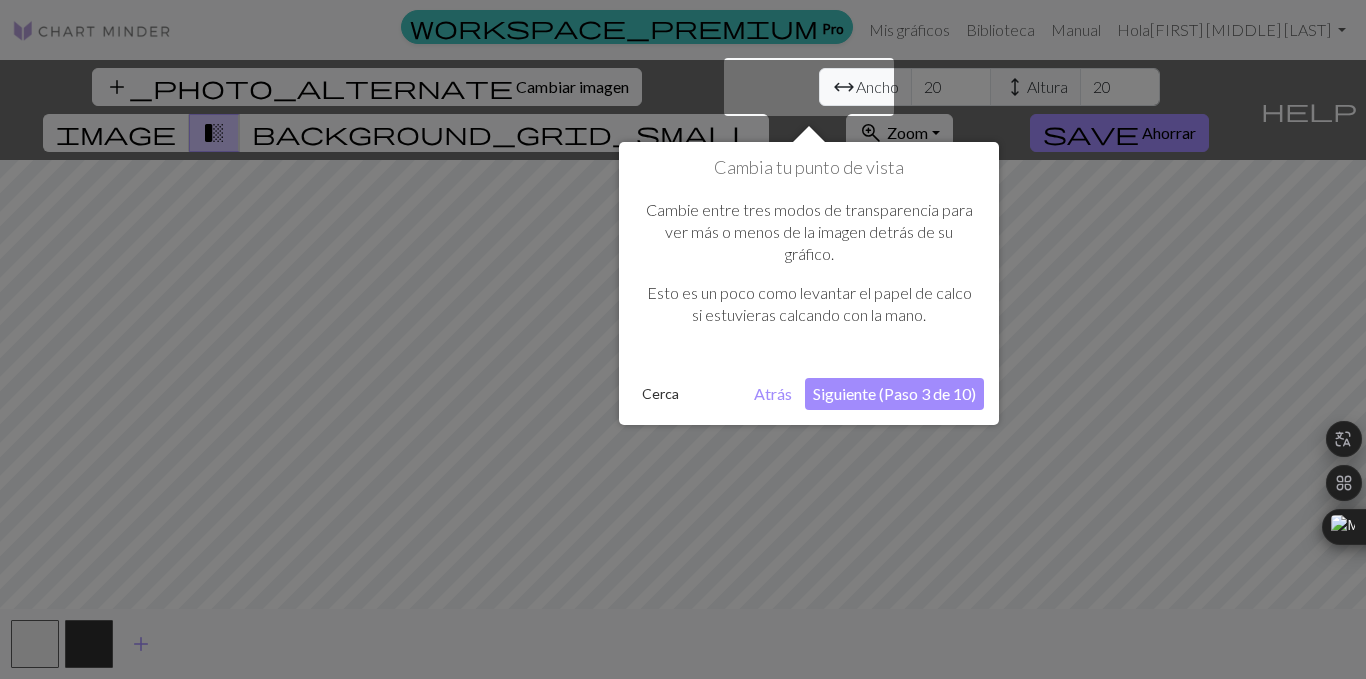 click on "Siguiente (Paso 3 de 10)" at bounding box center [894, 393] 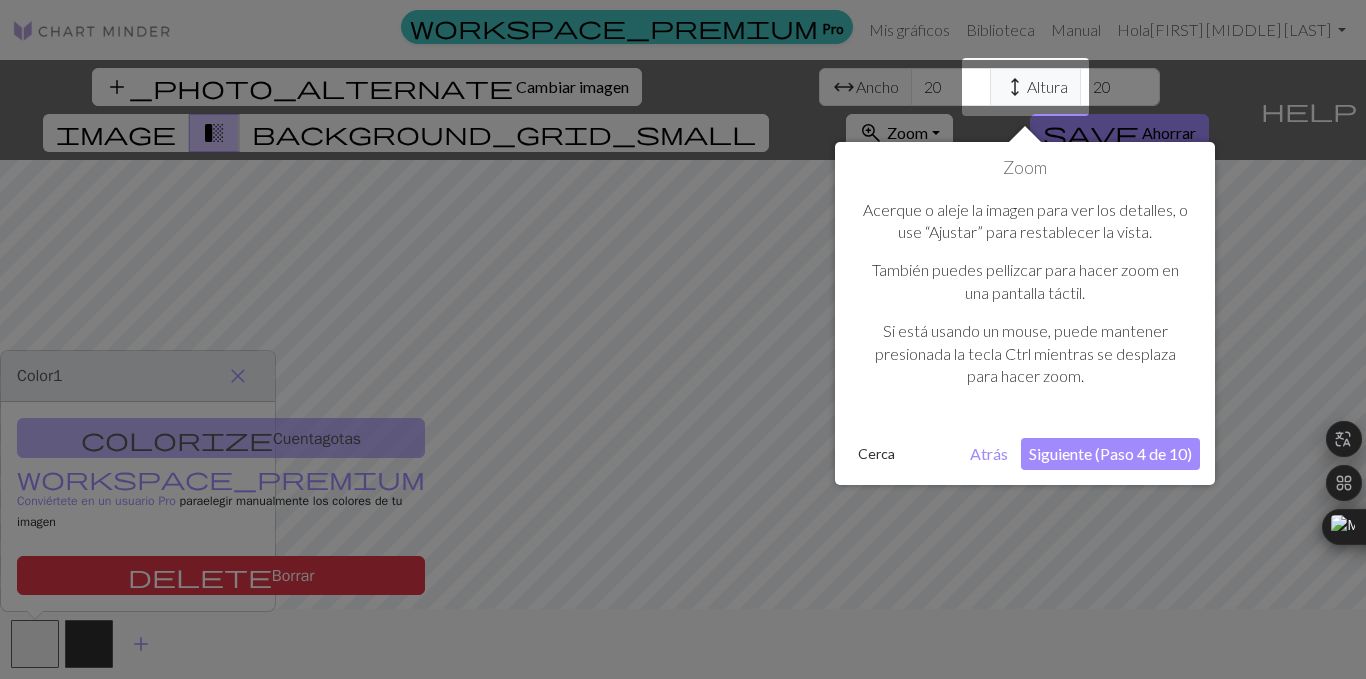 click on "Siguiente (Paso 4 de 10)" at bounding box center (1110, 453) 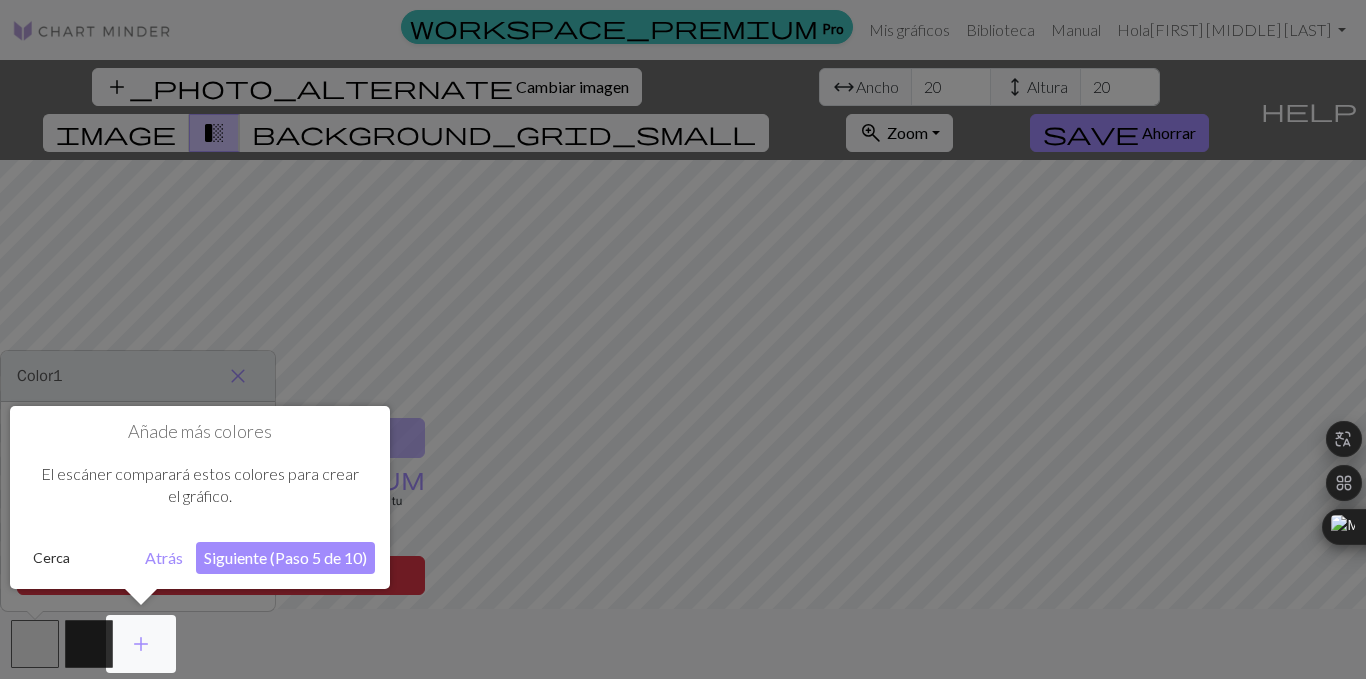 click on "Siguiente (Paso 5 de 10)" at bounding box center (285, 557) 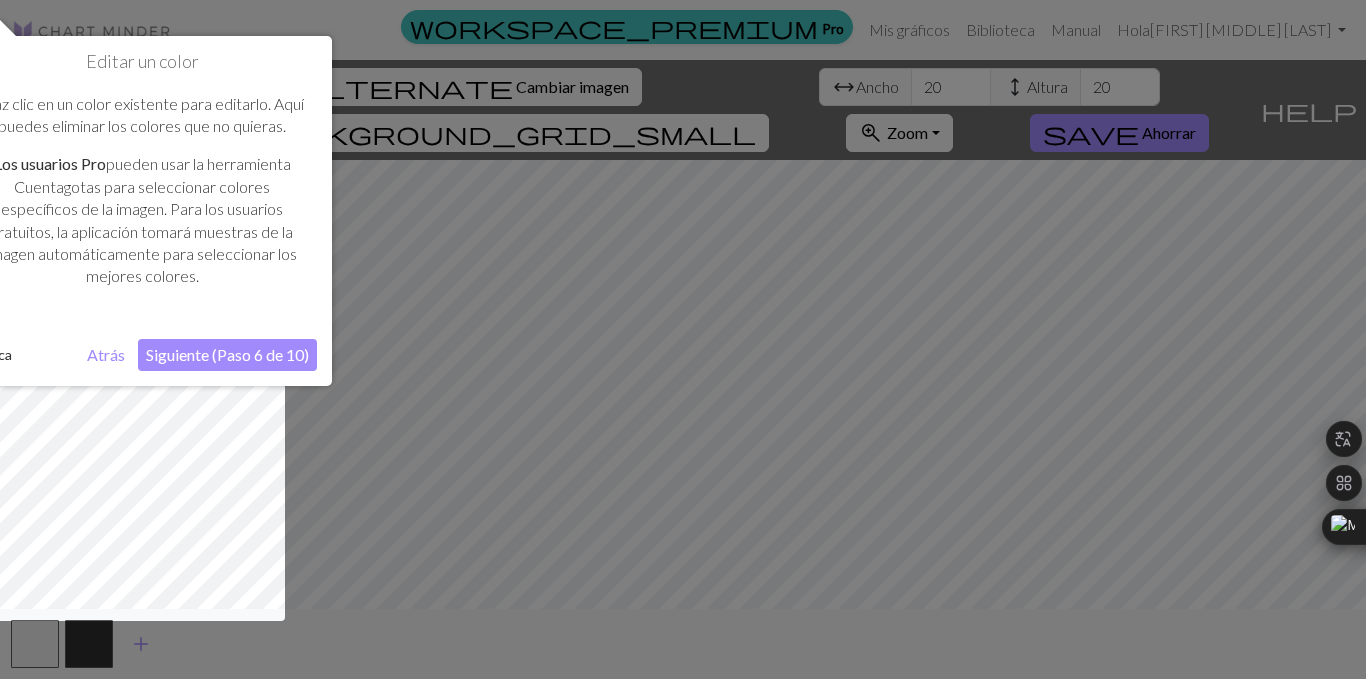 click on "Siguiente (Paso 6 de 10)" at bounding box center [227, 354] 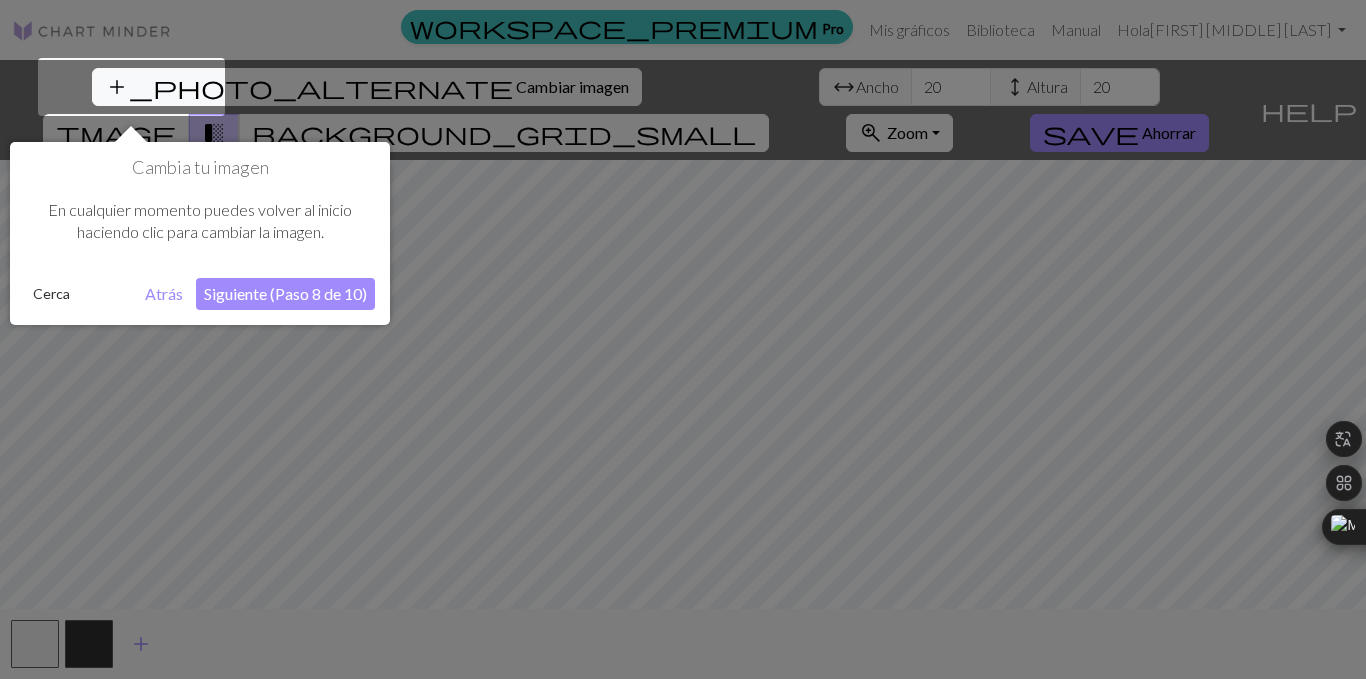 click on "Siguiente (Paso 8 de 10)" at bounding box center [285, 293] 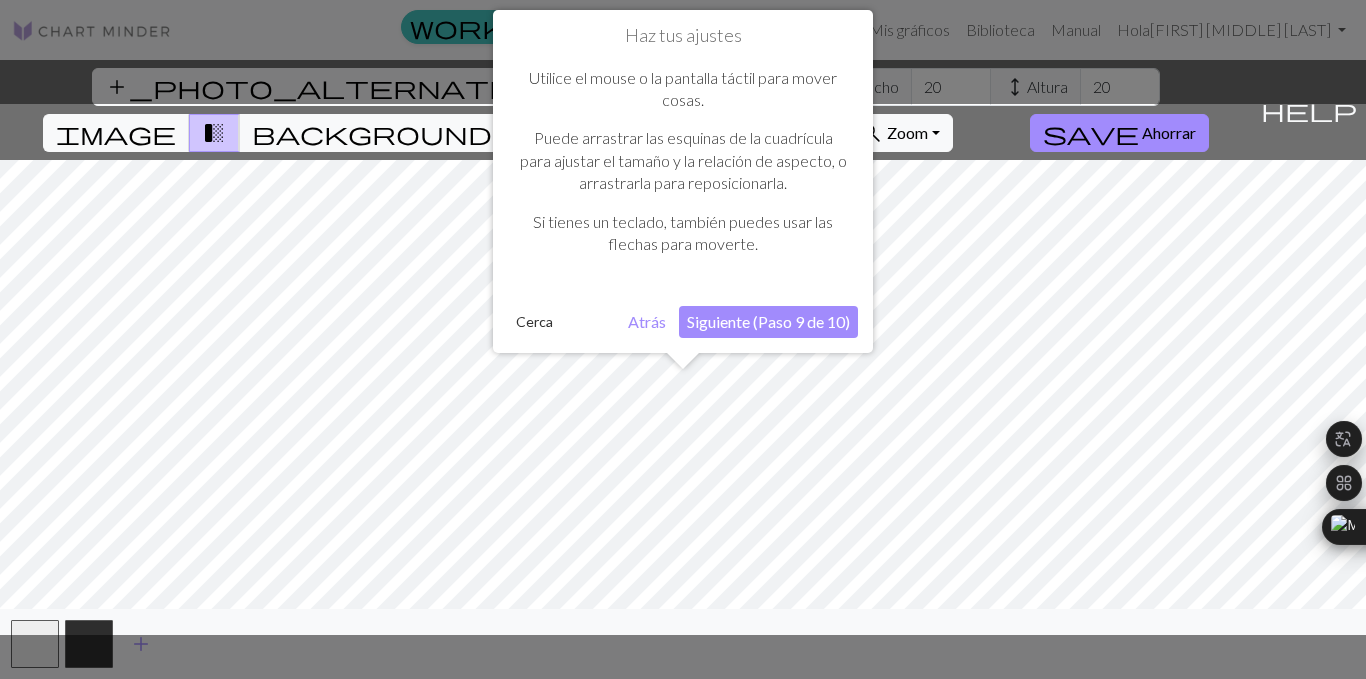 click on "Siguiente (Paso 9 de 10)" at bounding box center (768, 321) 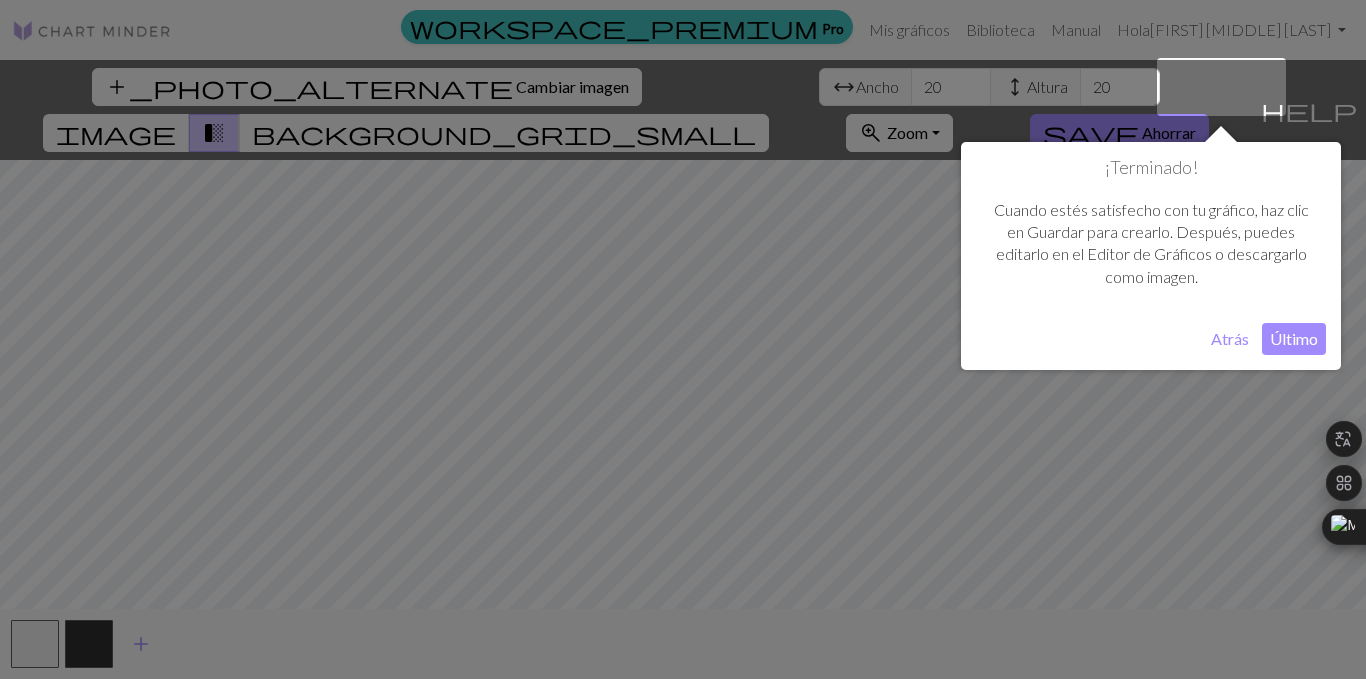 click on "Último" at bounding box center (1294, 338) 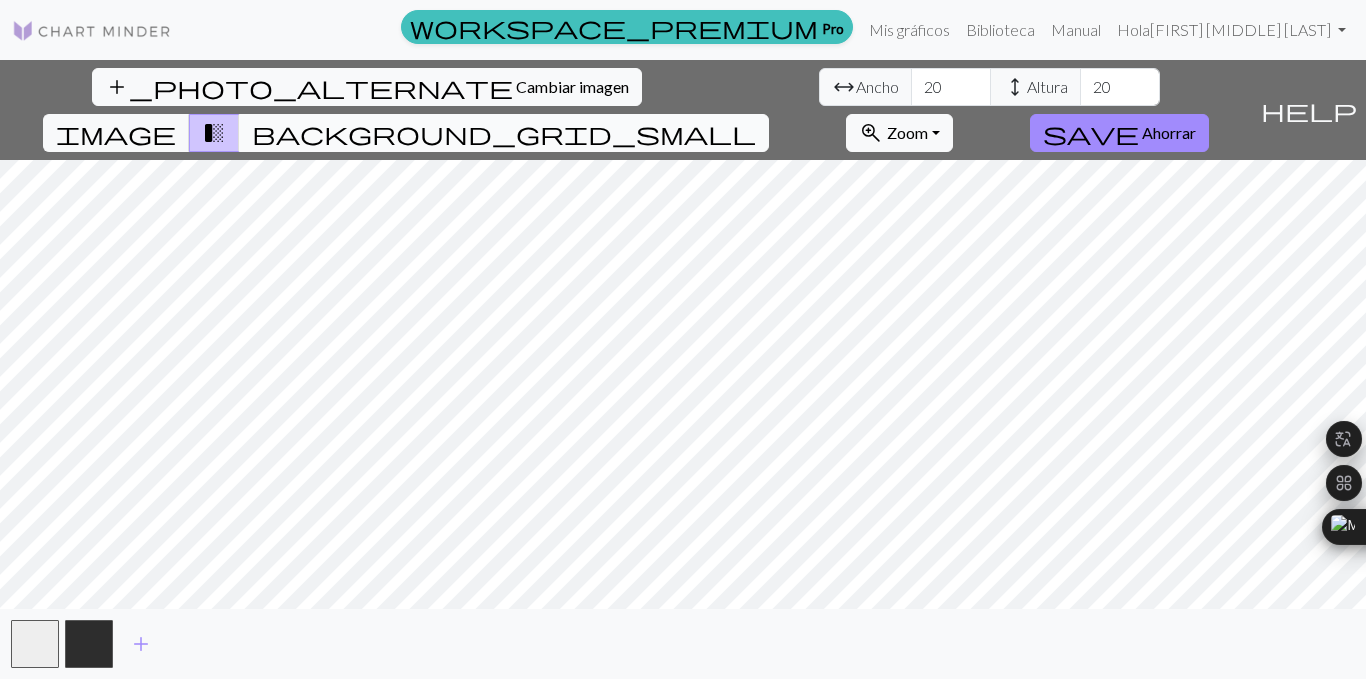 click on "background_grid_small" at bounding box center (504, 133) 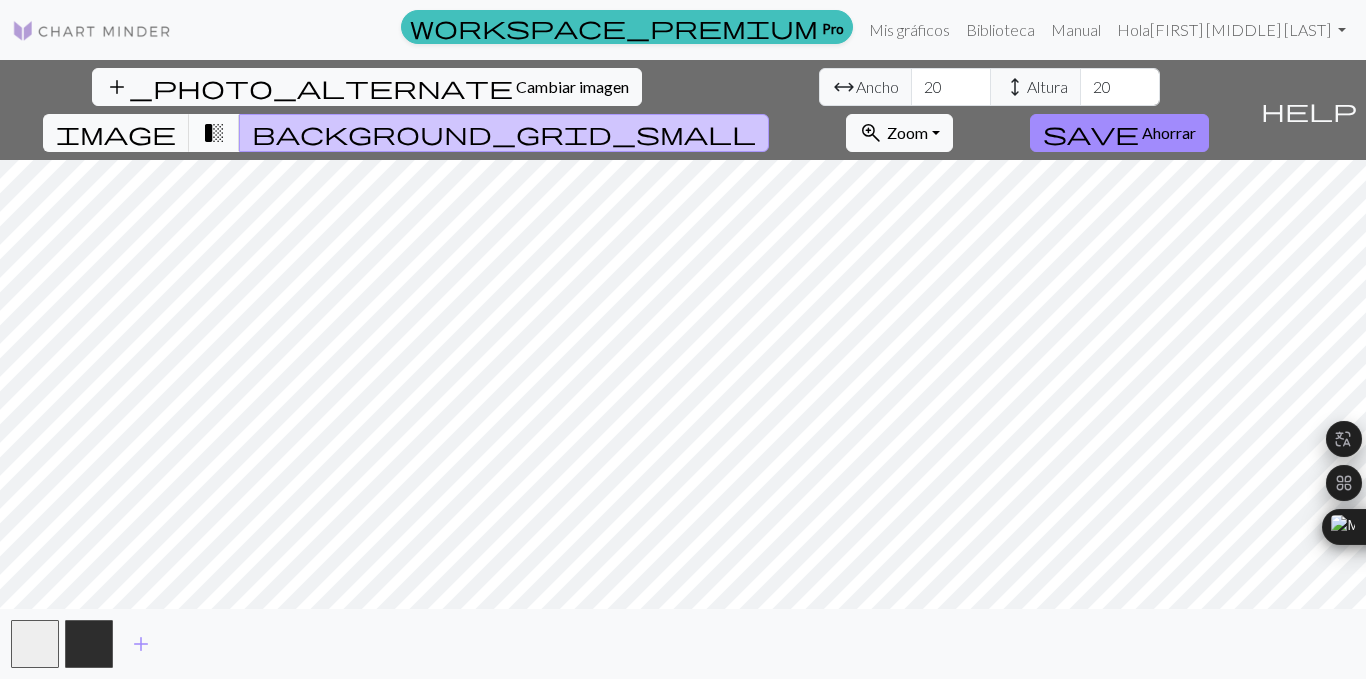 click on "transition_fade" at bounding box center [214, 133] 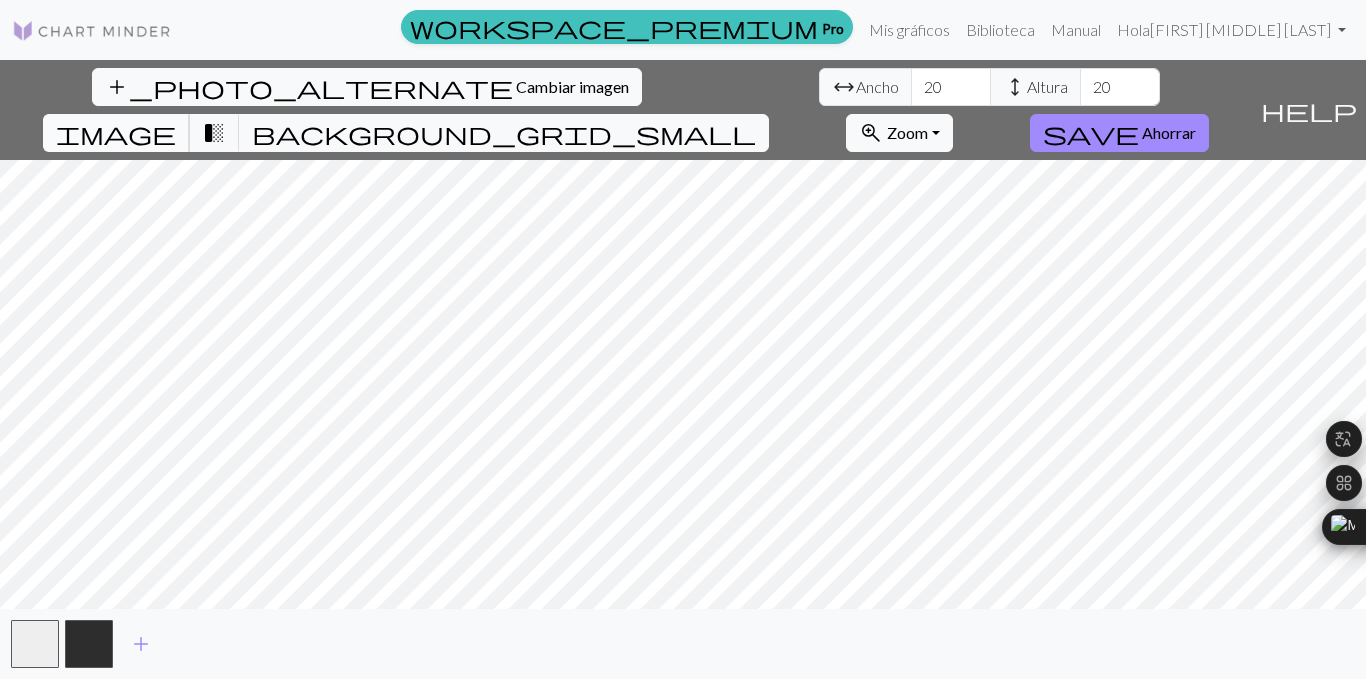click on "image" at bounding box center (116, 133) 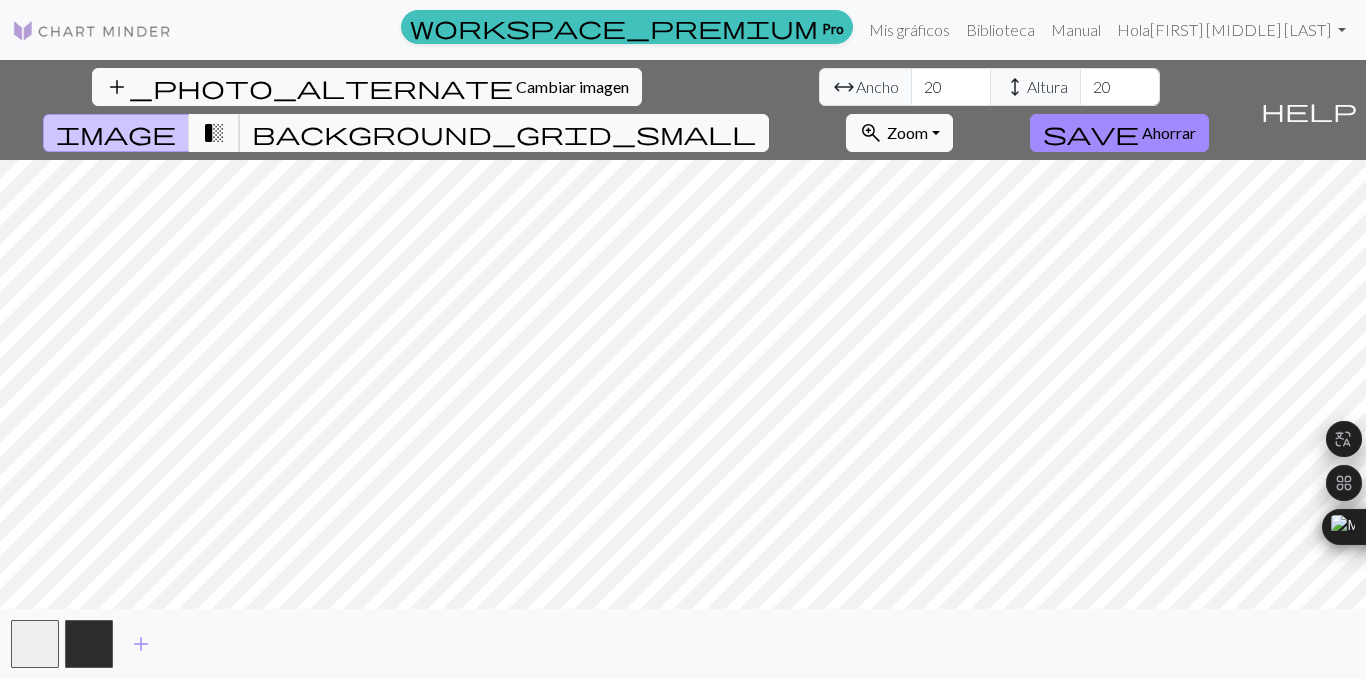 click on "transition_fade" at bounding box center [214, 133] 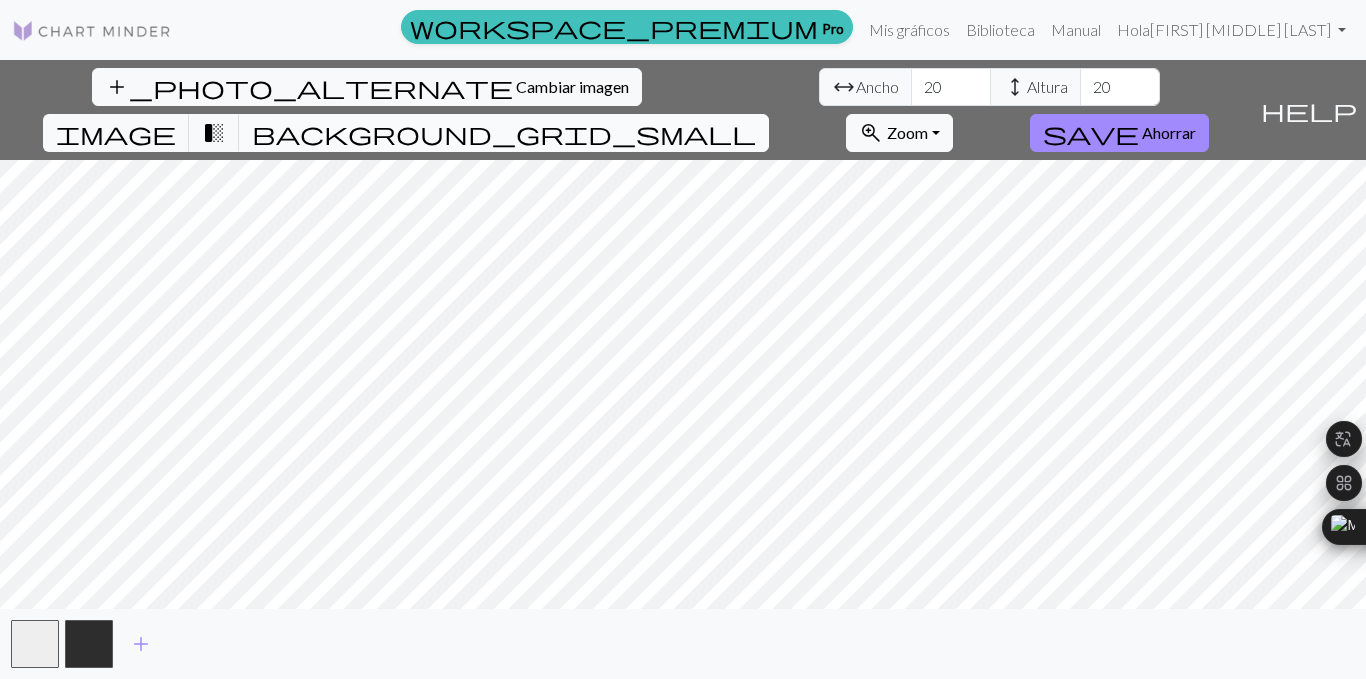 click on "background_grid_small" at bounding box center (504, 133) 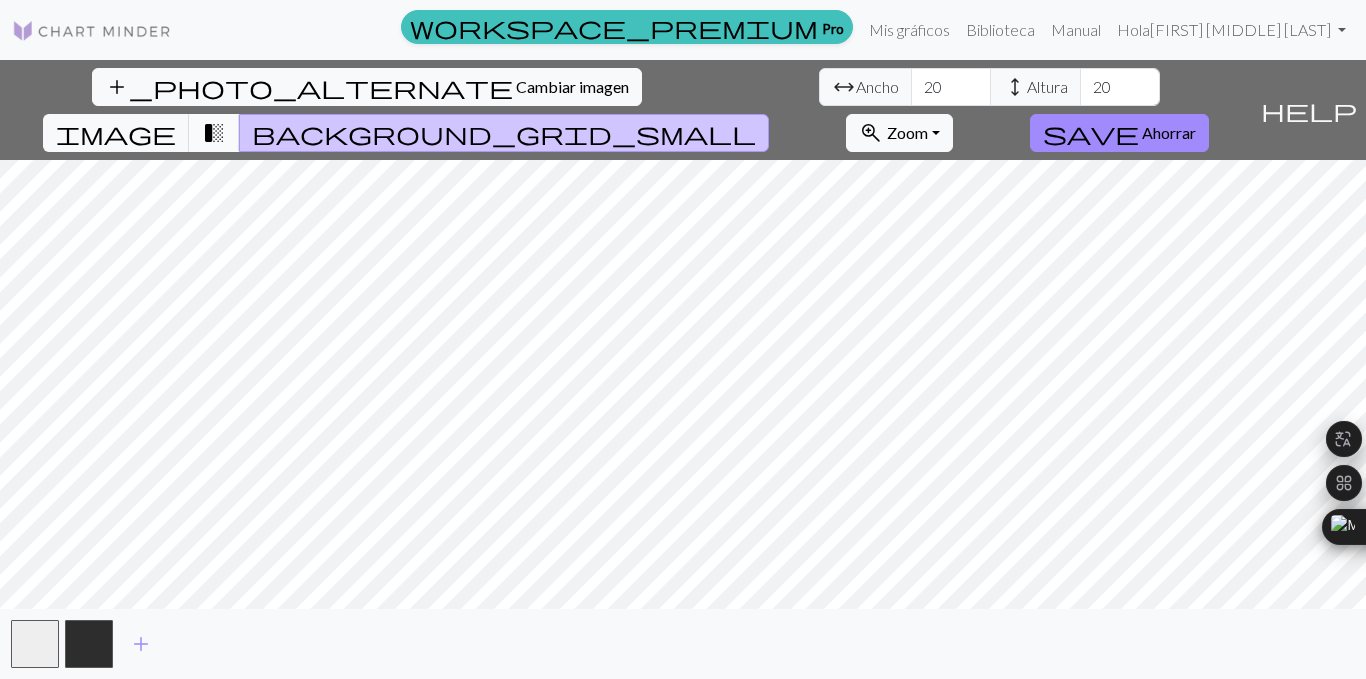 click on "transition_fade" at bounding box center (214, 133) 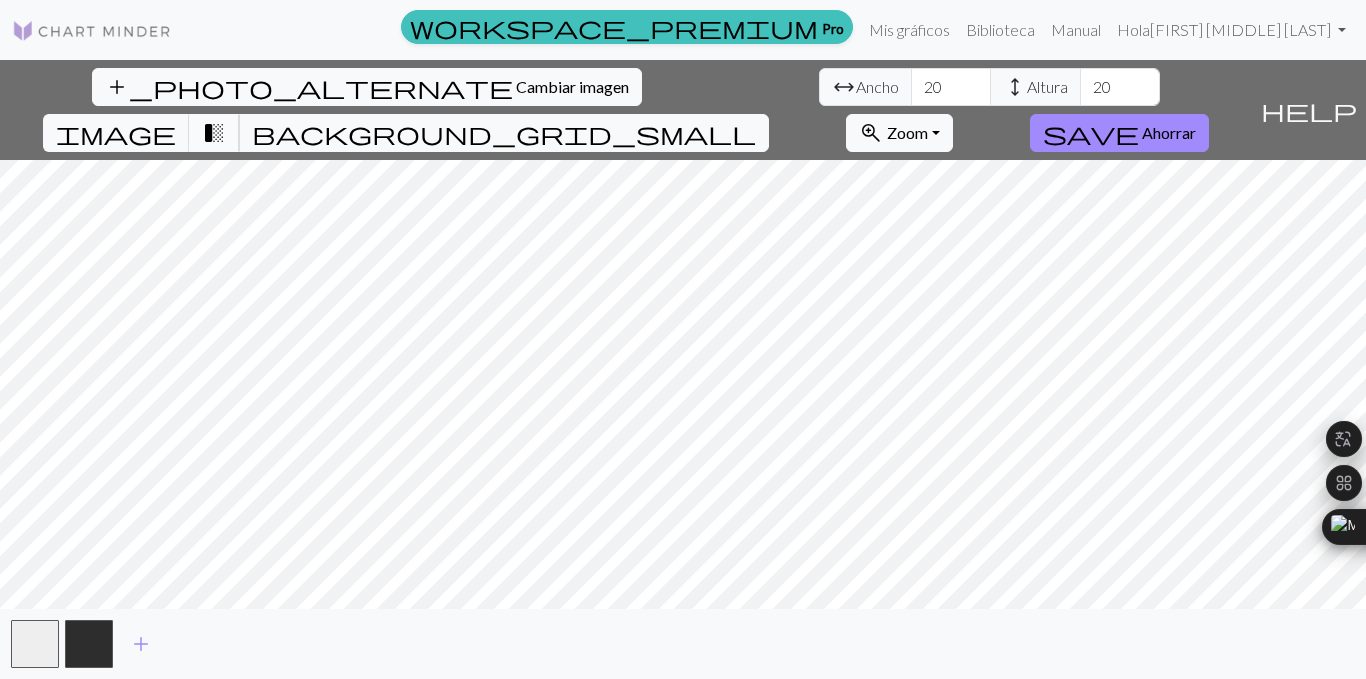 click on "transition_fade" at bounding box center [214, 133] 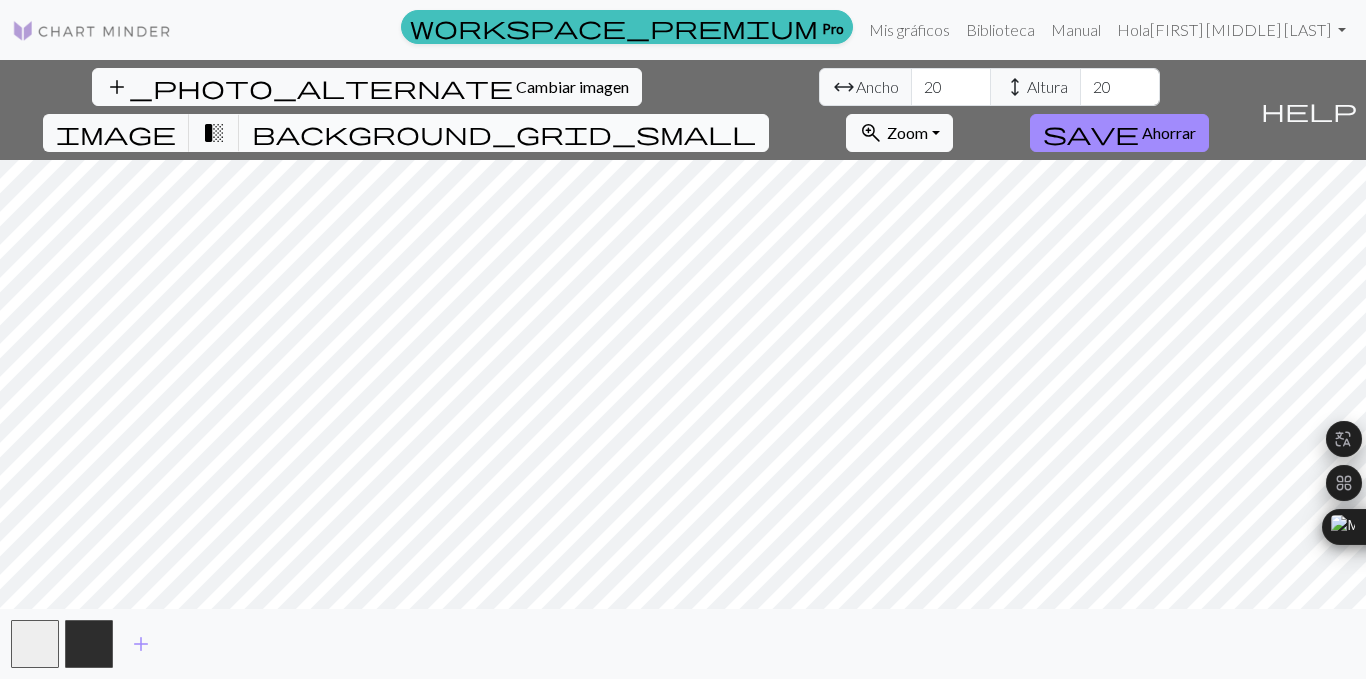 click on "background_grid_small" at bounding box center [504, 133] 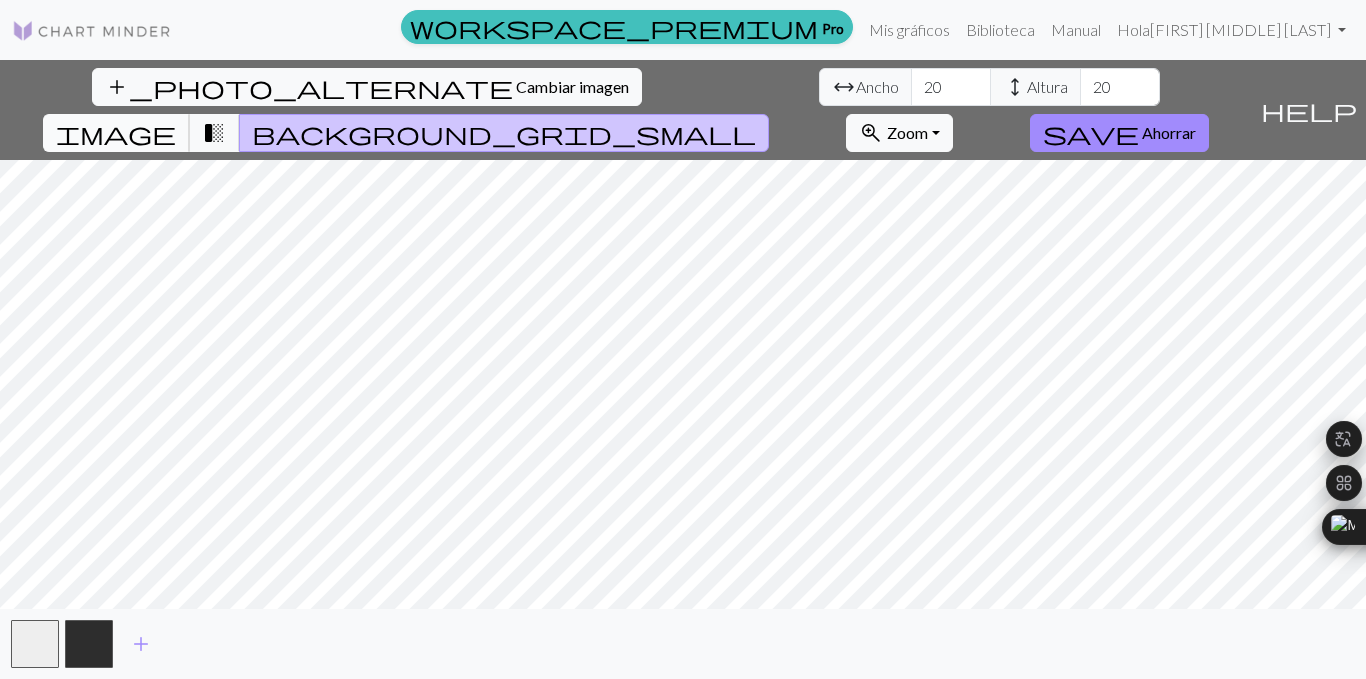 click on "image" at bounding box center (116, 133) 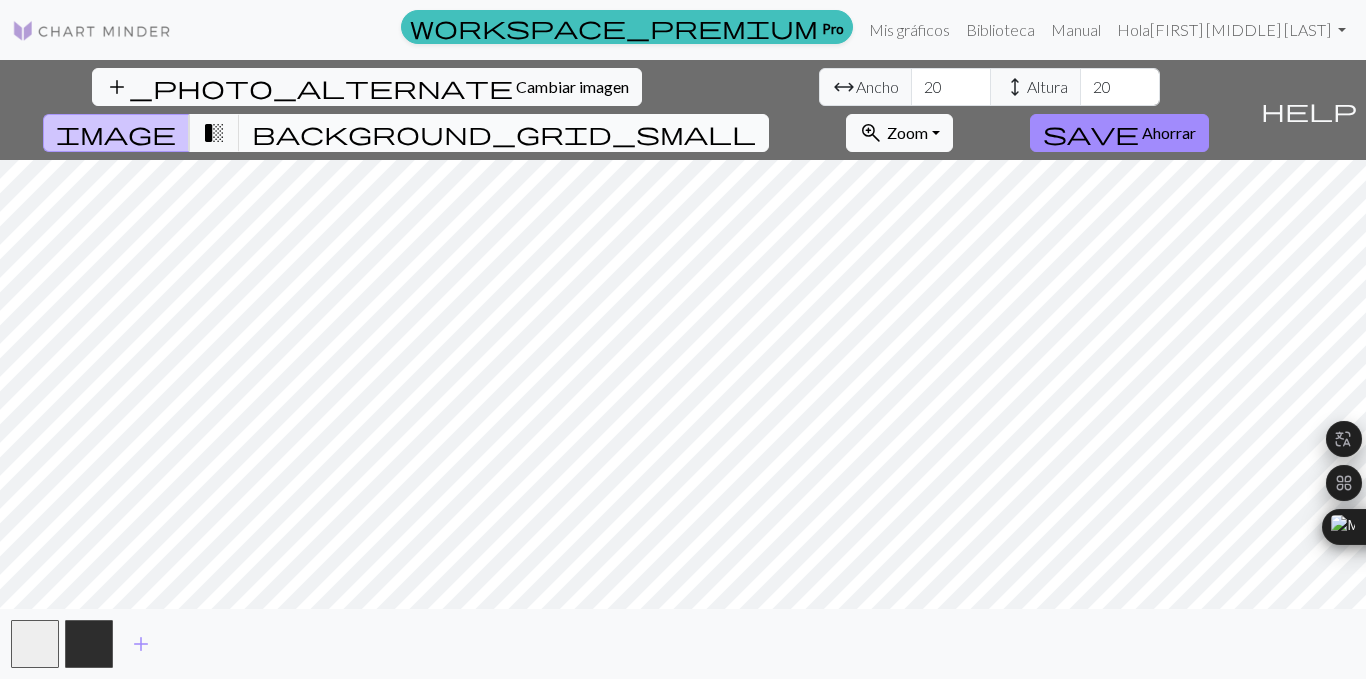 click on "background_grid_small" at bounding box center (504, 133) 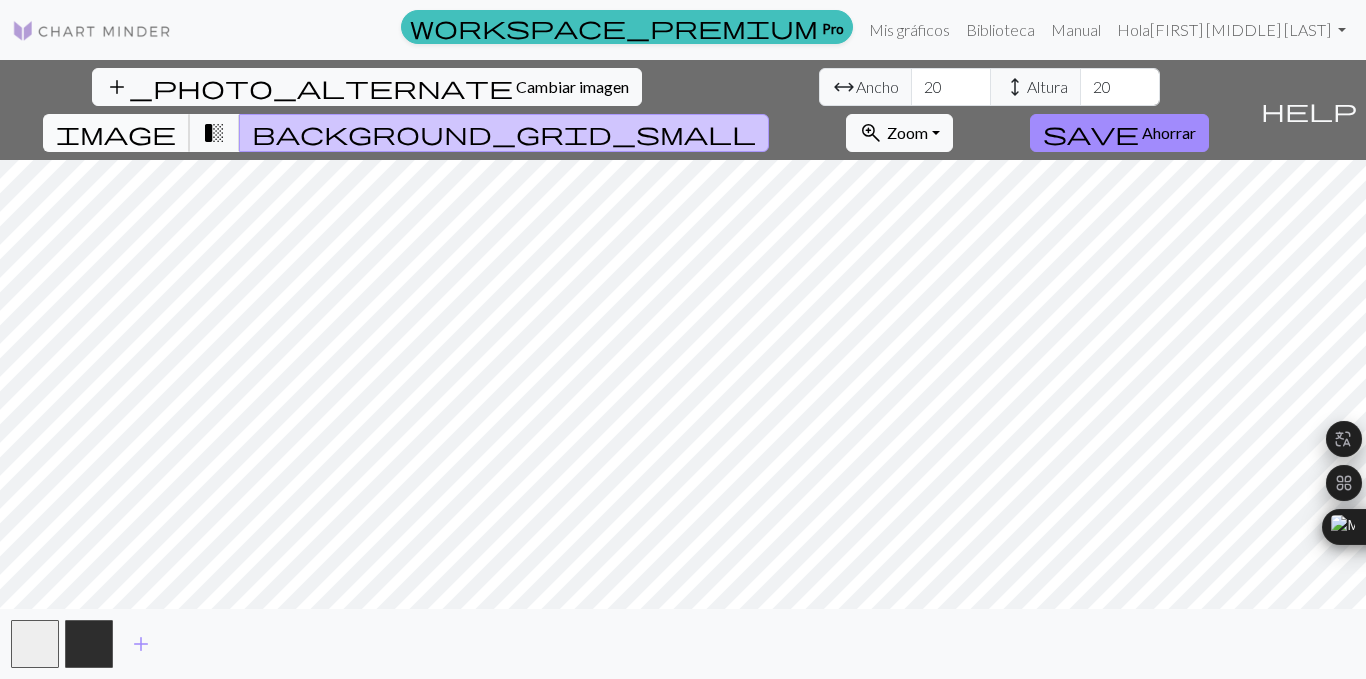 click on "image" at bounding box center [116, 133] 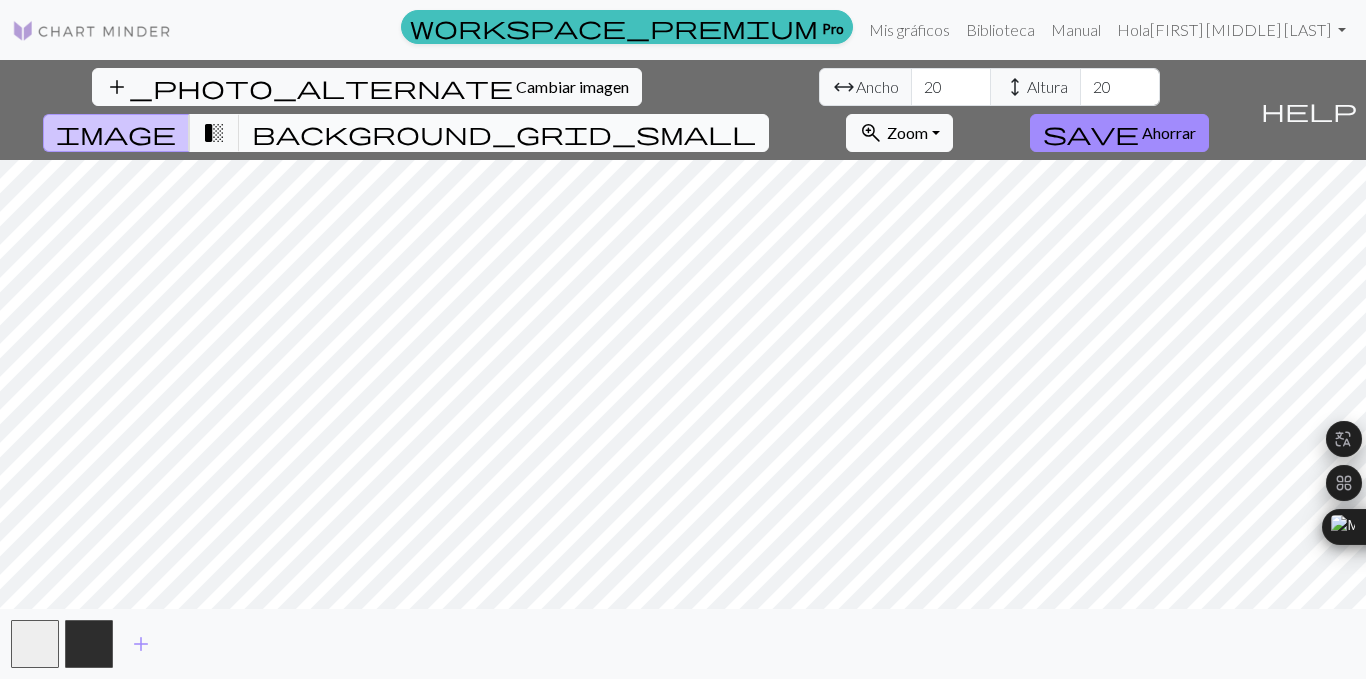 click on "background_grid_small" at bounding box center [504, 133] 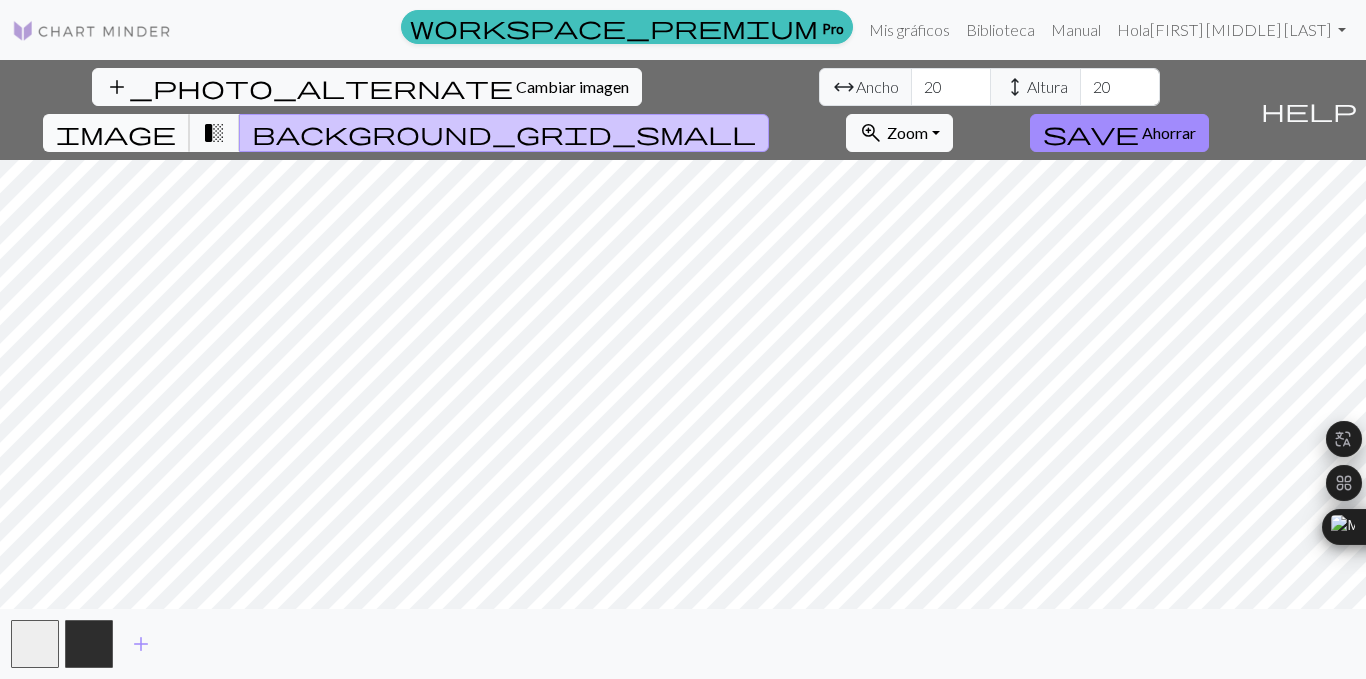 click on "image" at bounding box center (116, 133) 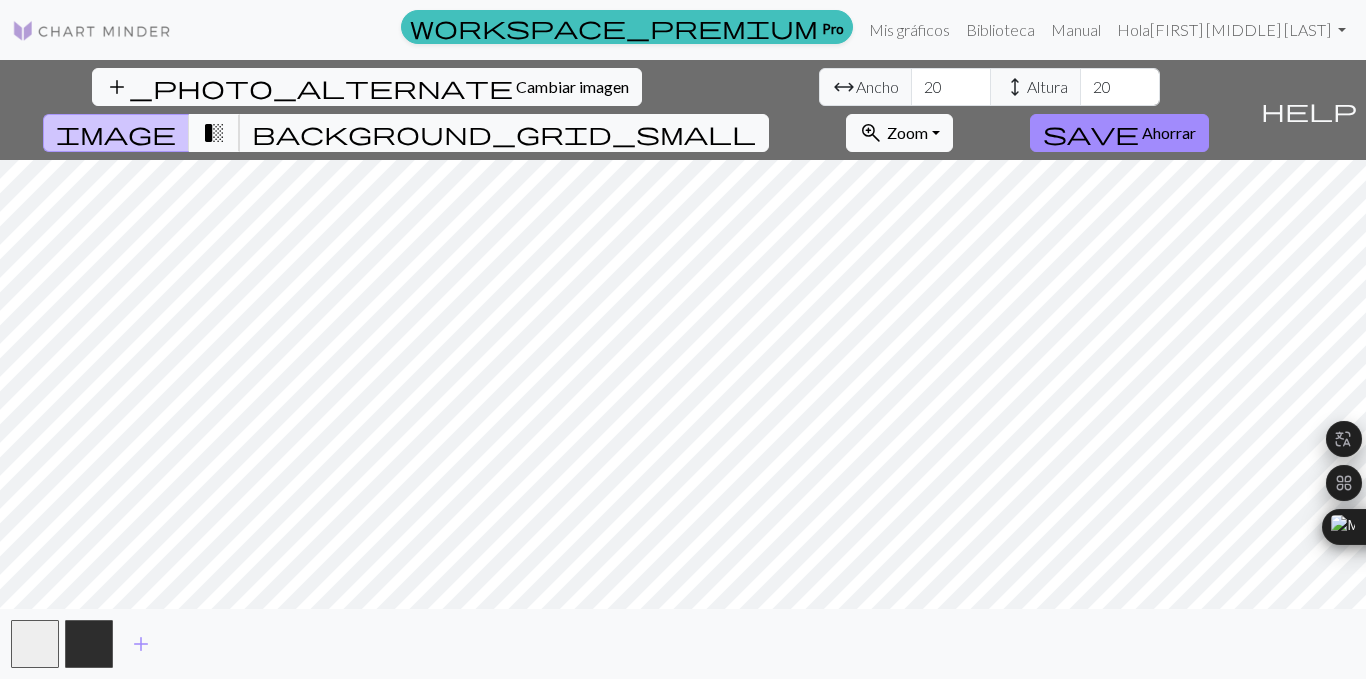 click on "transition_fade" at bounding box center [214, 133] 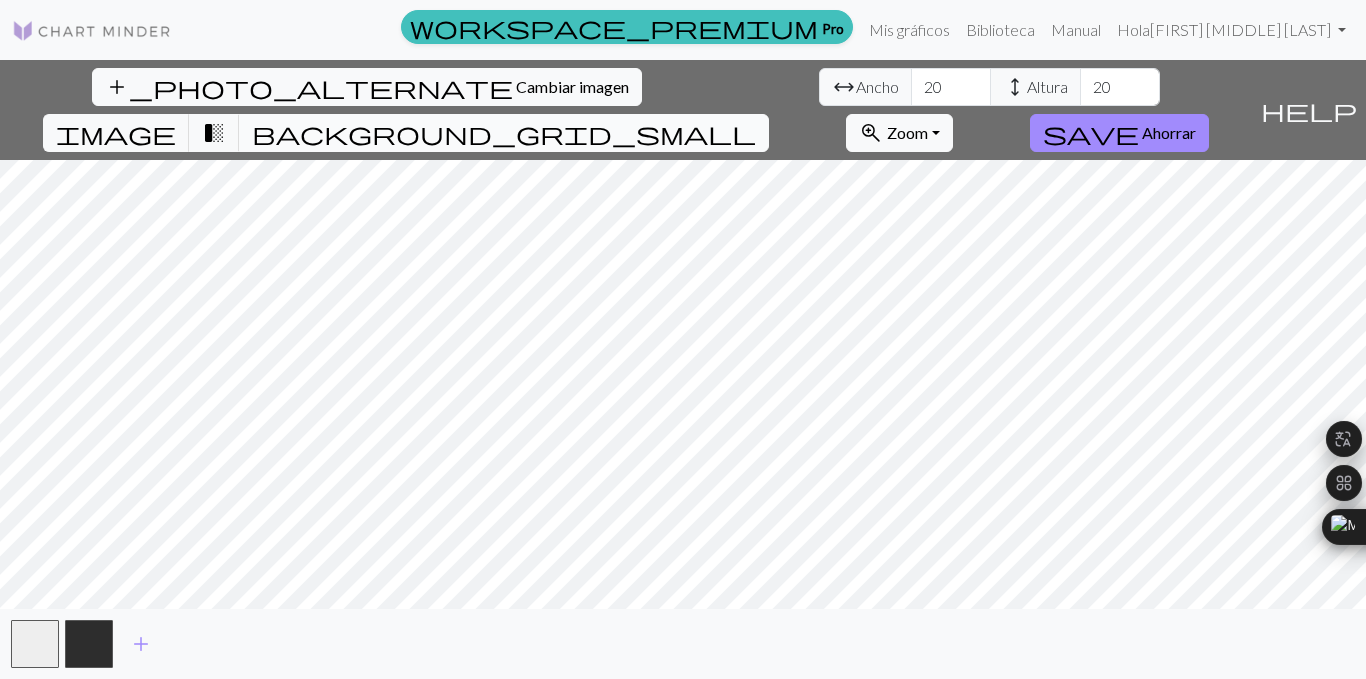 click on "background_grid_small" at bounding box center [504, 133] 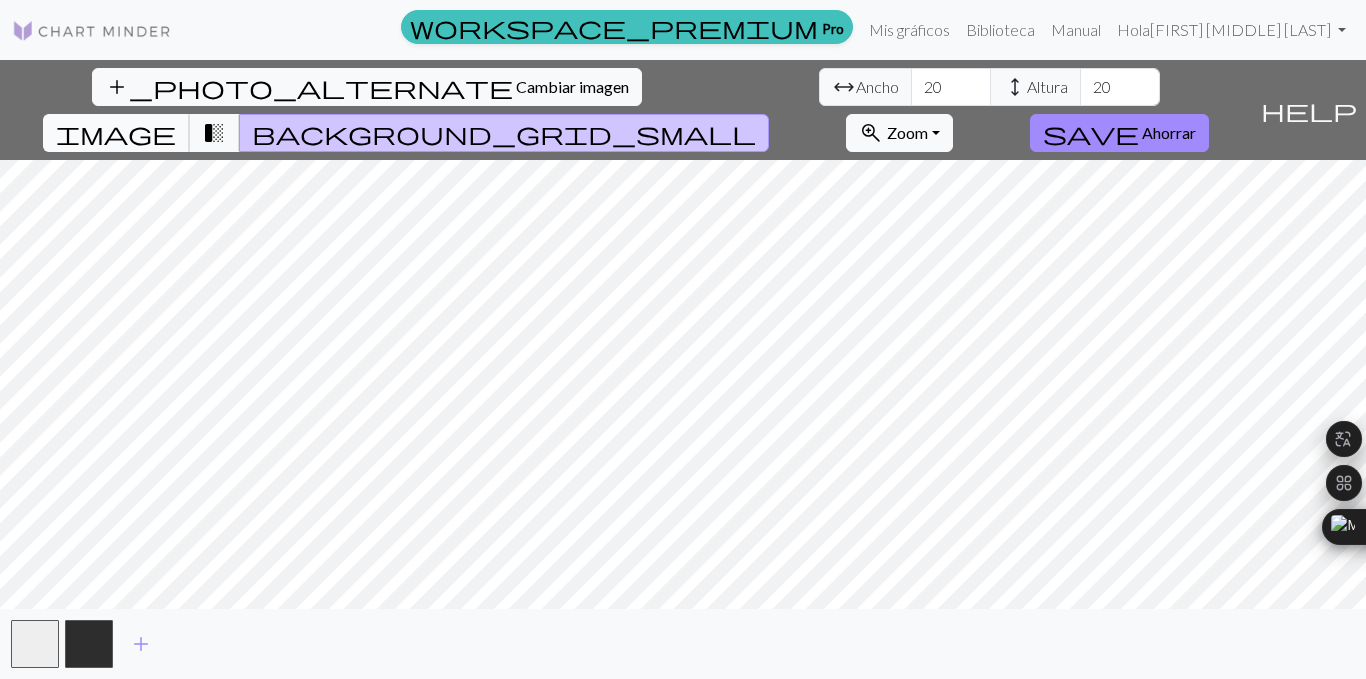 click on "image" at bounding box center [116, 133] 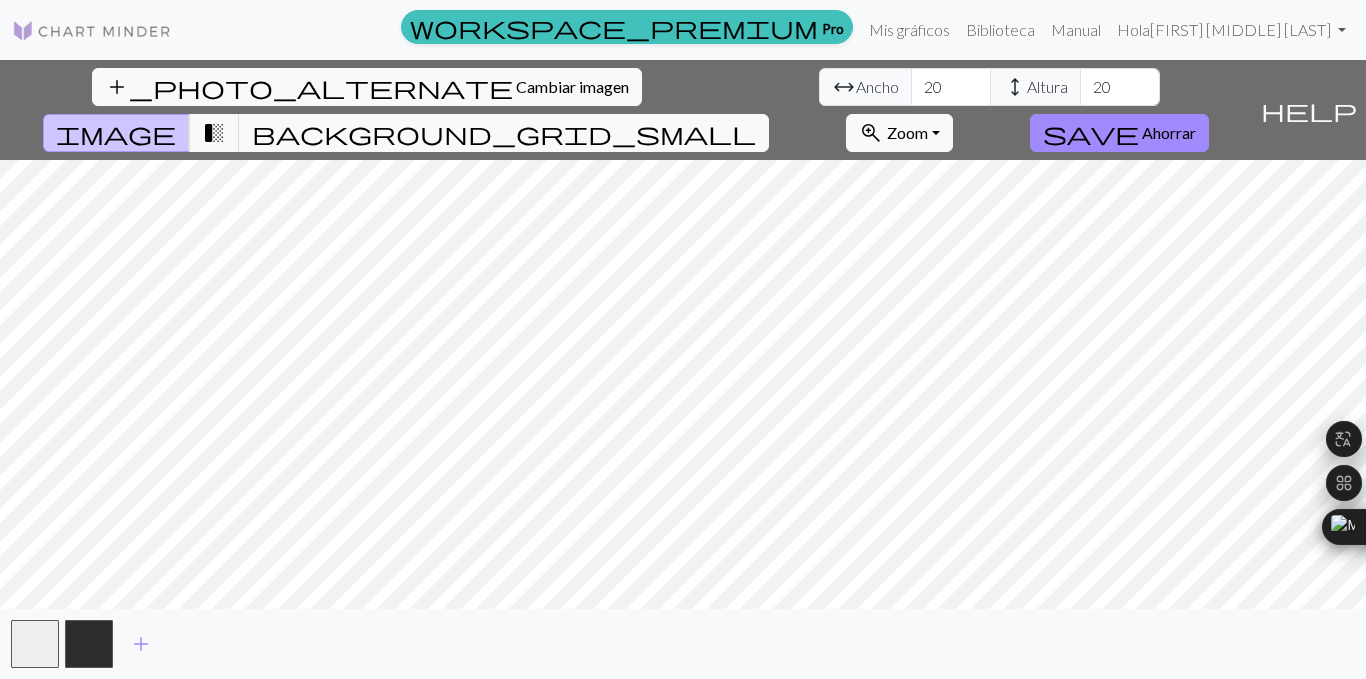 click on "Ancho" at bounding box center (877, 86) 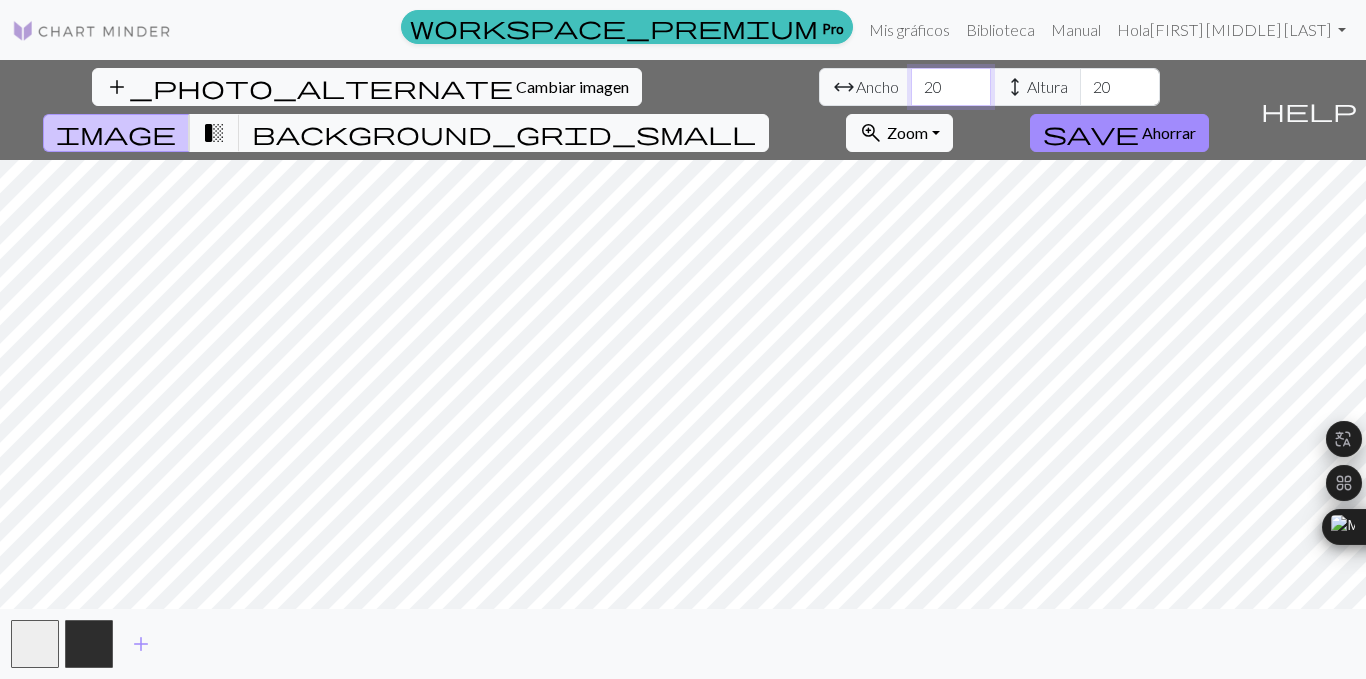 click on "20" at bounding box center (951, 87) 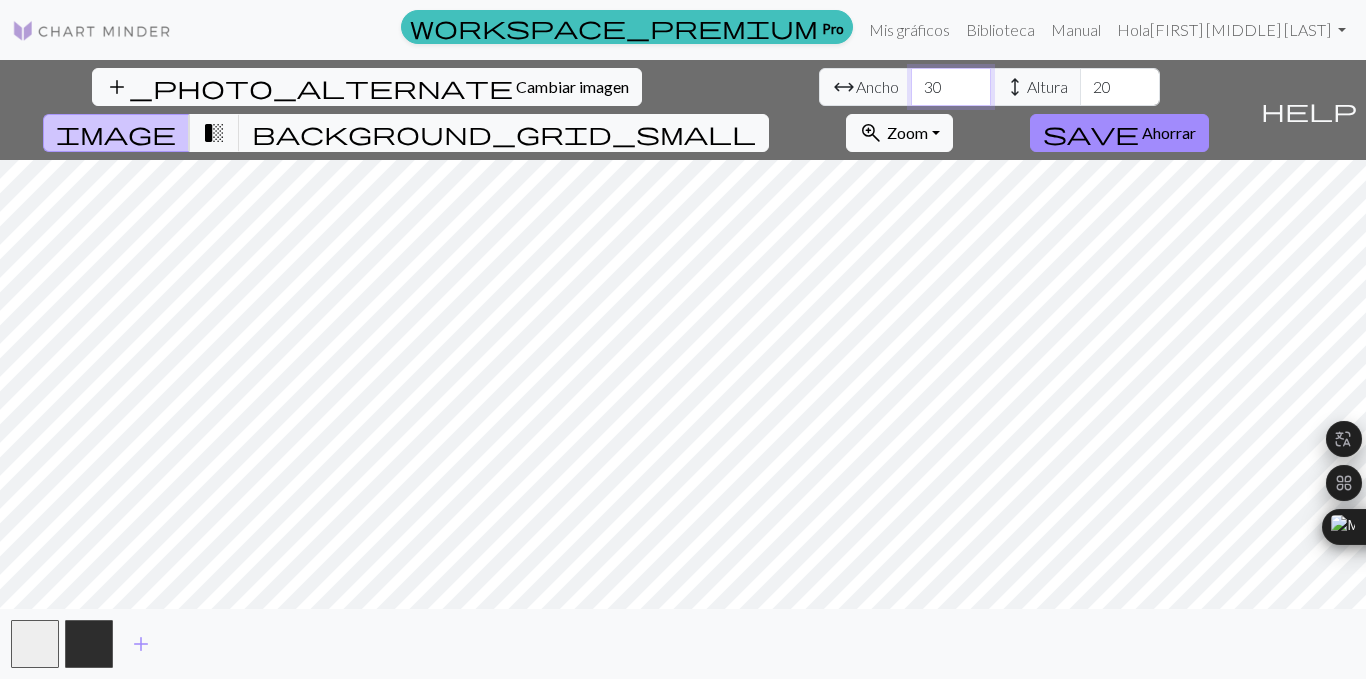 type on "30" 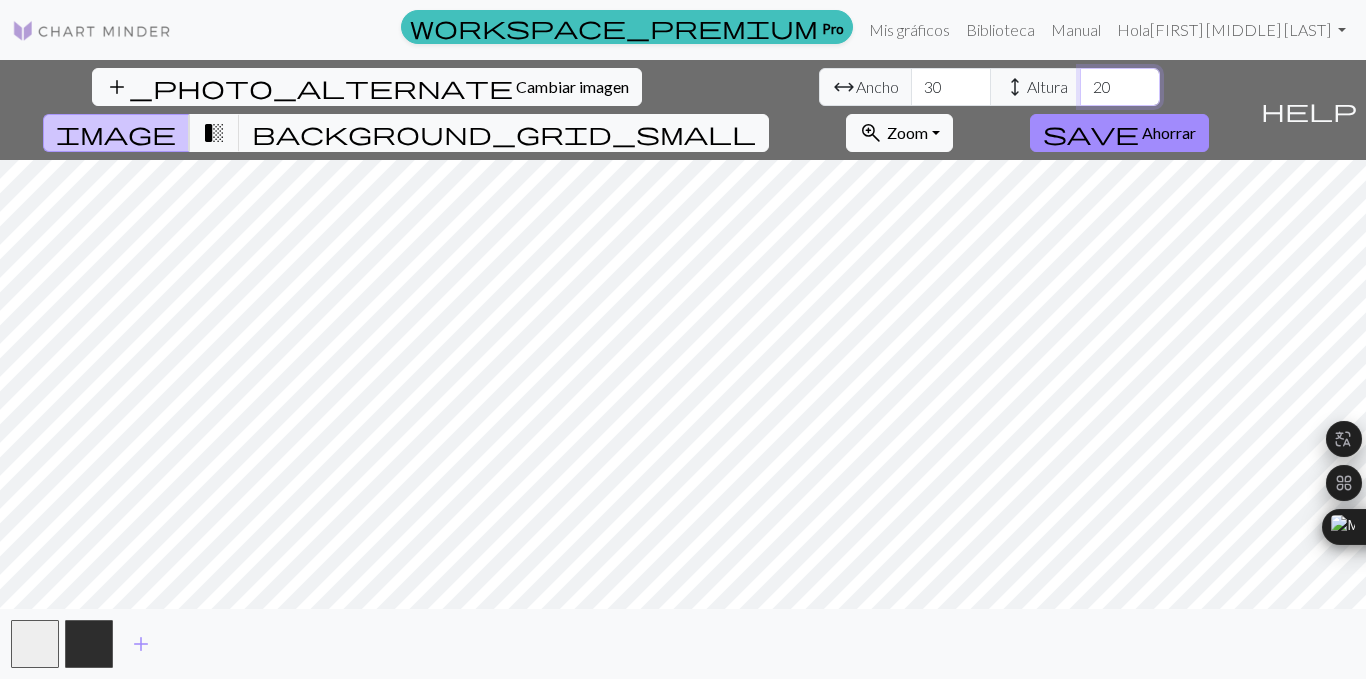 click on "20" at bounding box center [1120, 87] 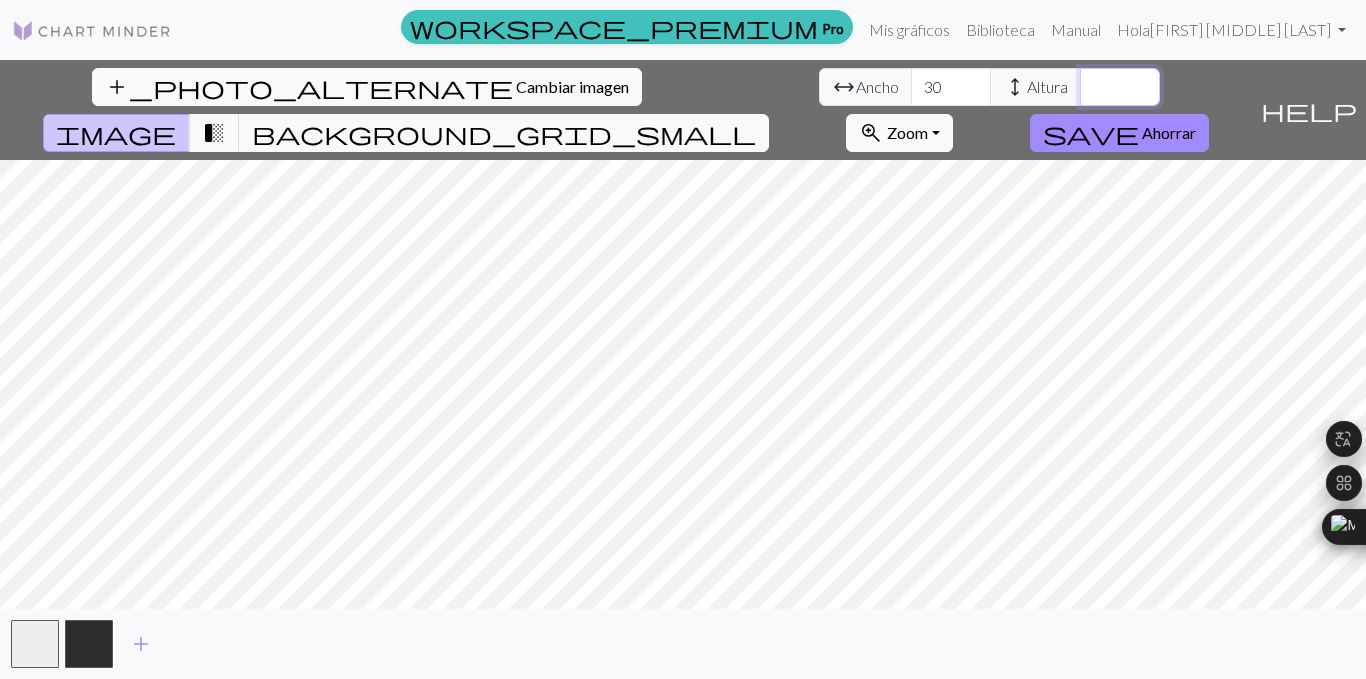 type on "4" 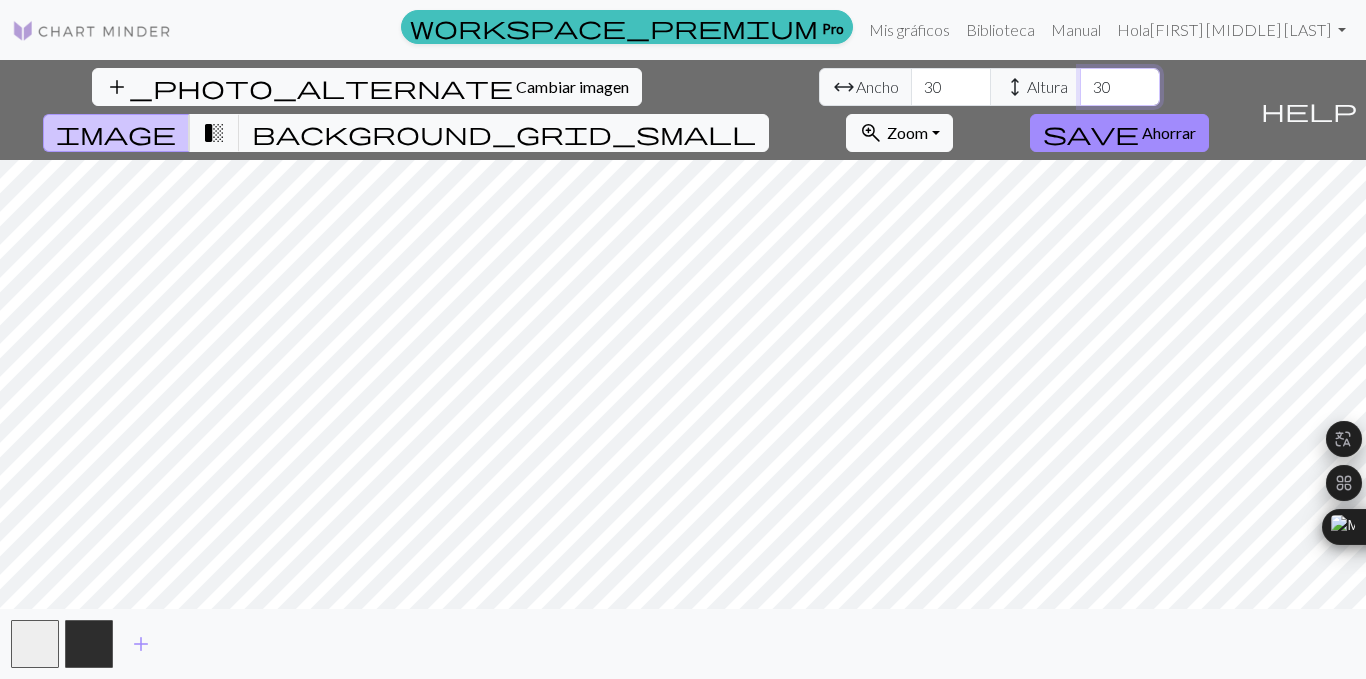 type on "30" 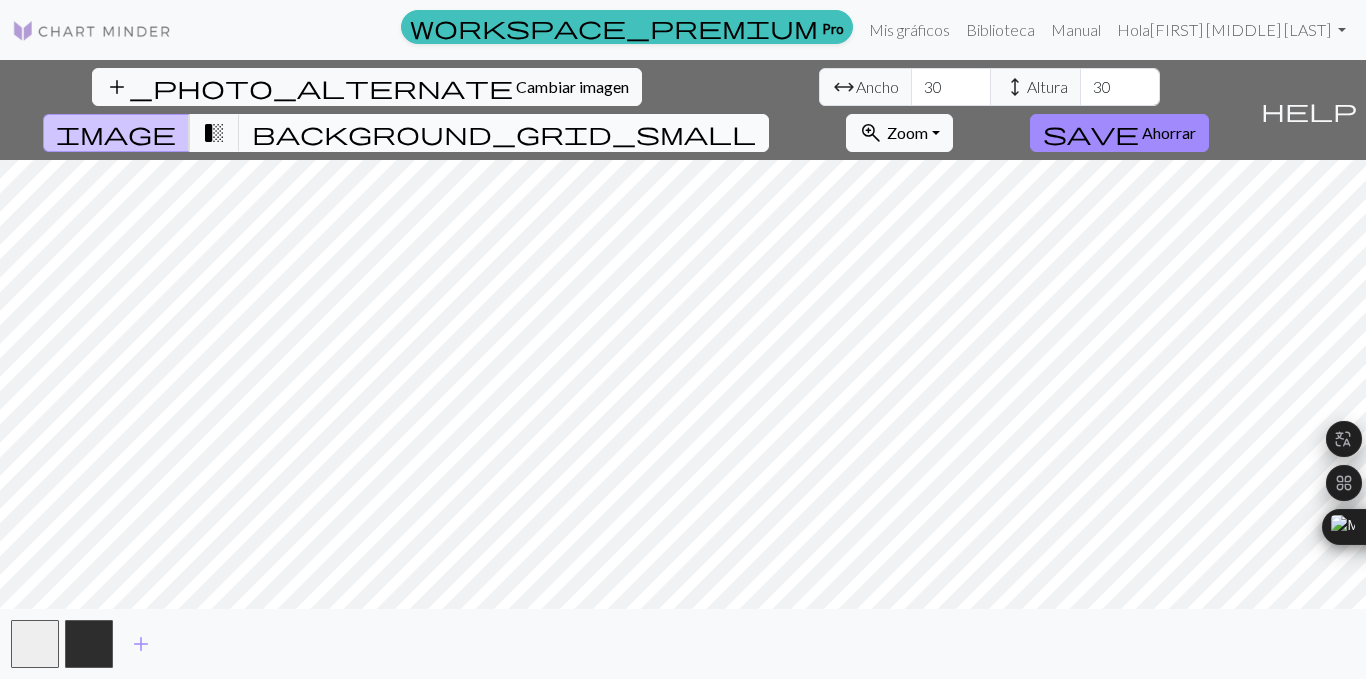 click on "background_grid_small" at bounding box center [504, 133] 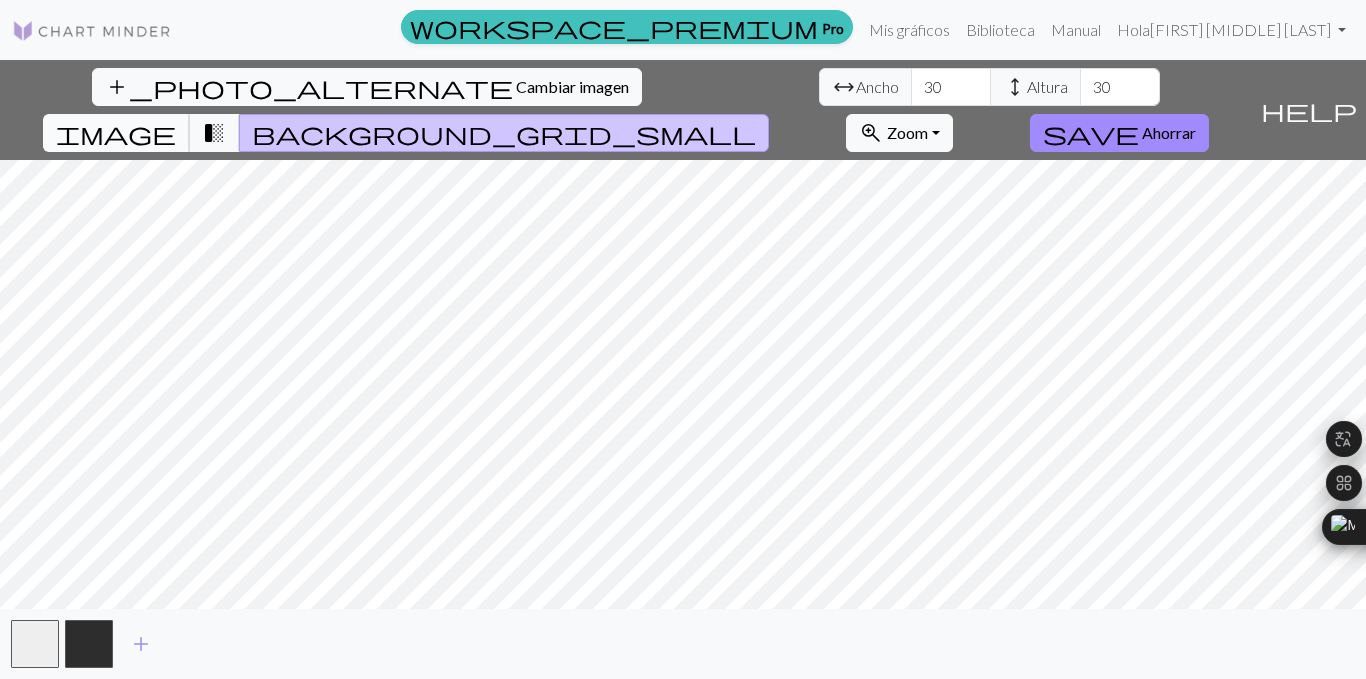 click on "image" at bounding box center (116, 133) 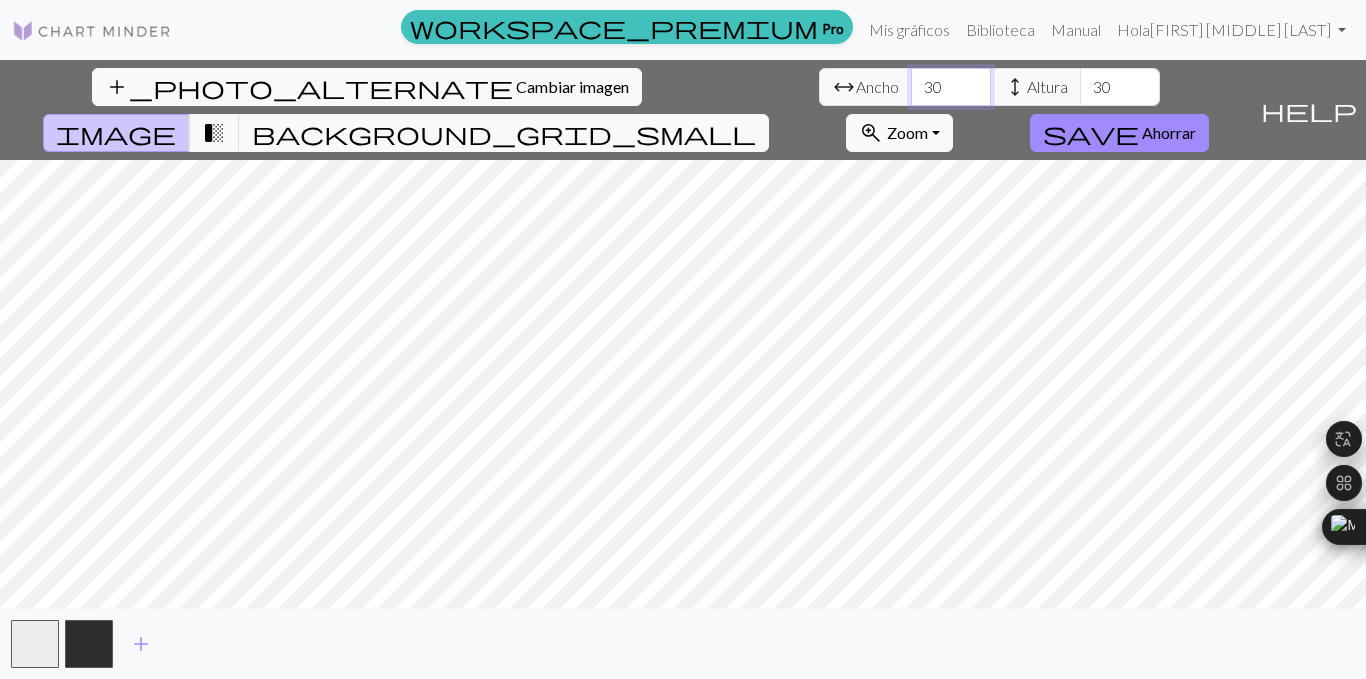 click on "30" at bounding box center (951, 87) 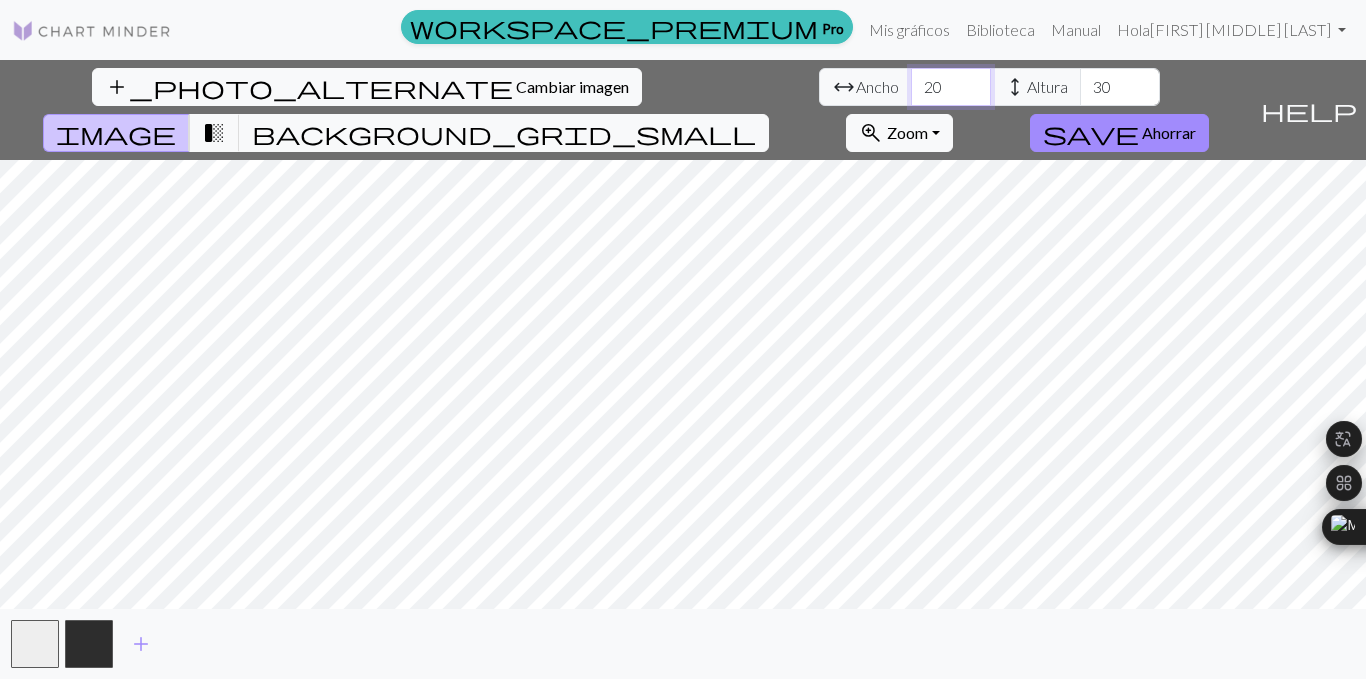 type on "20" 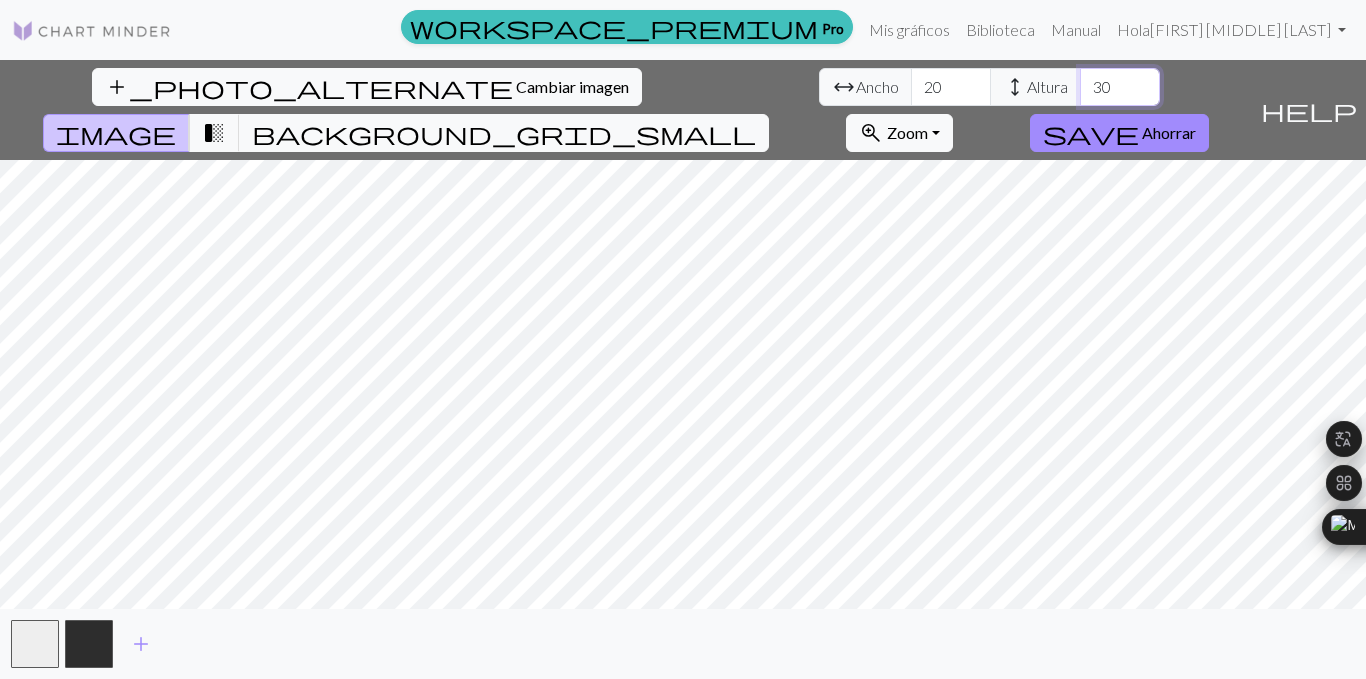 click on "30" at bounding box center (1120, 87) 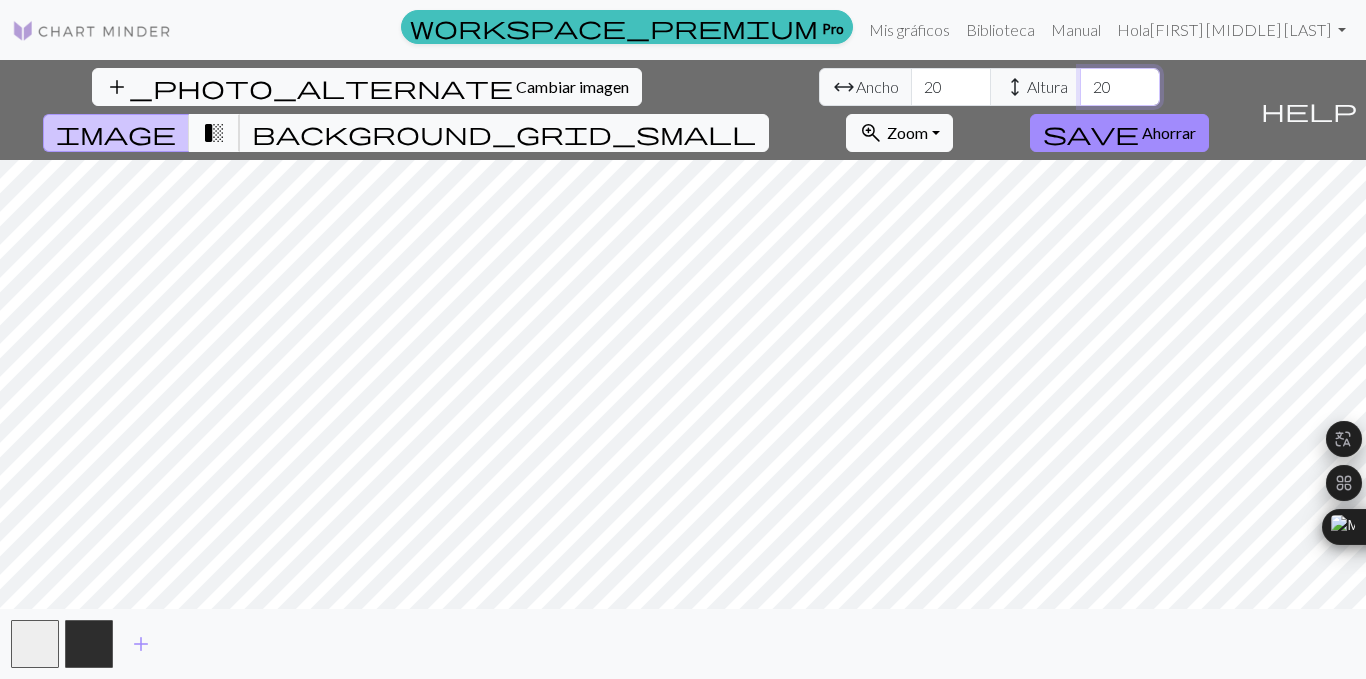 type on "20" 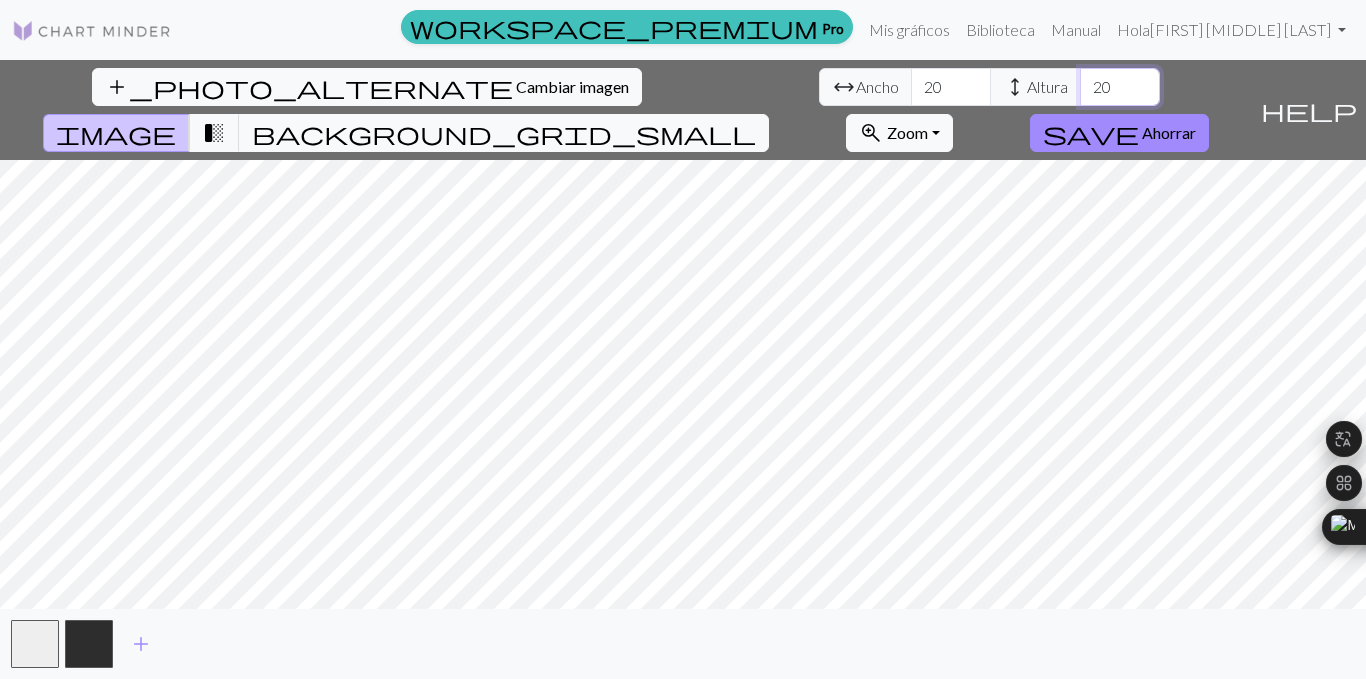 click on "20" at bounding box center (1120, 87) 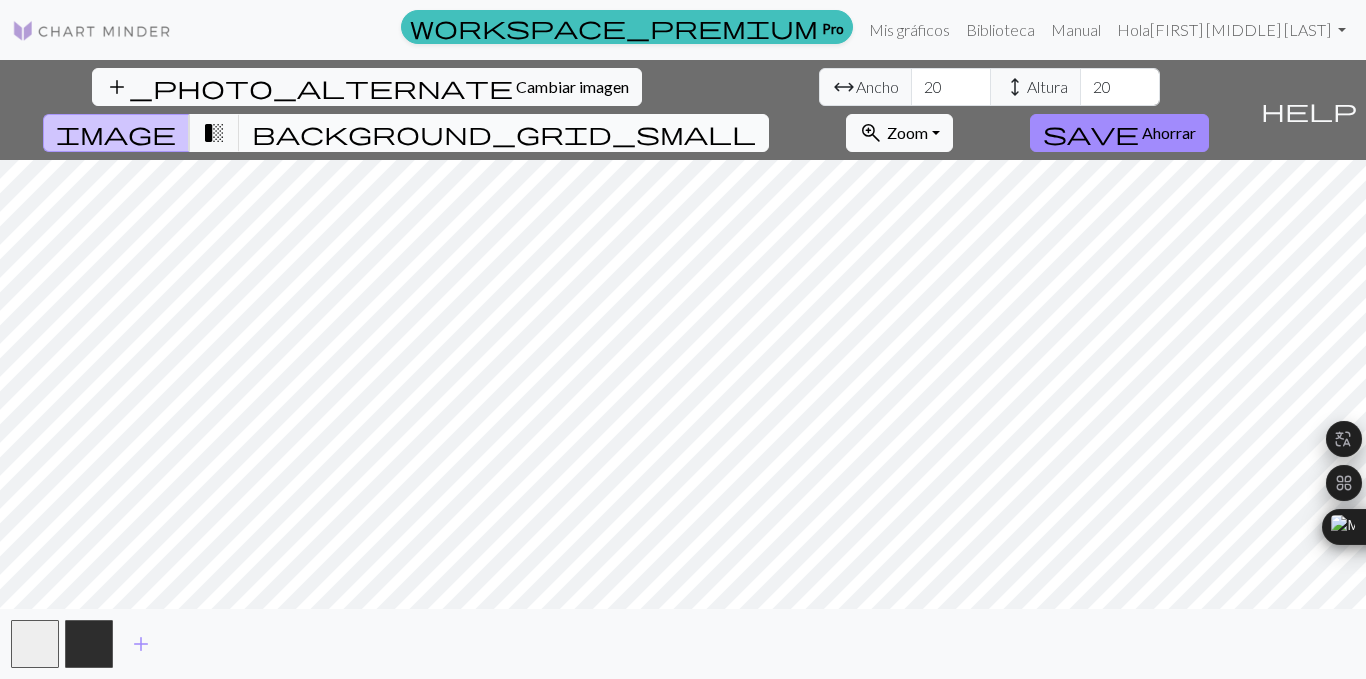 click on "background_grid_small" at bounding box center (504, 133) 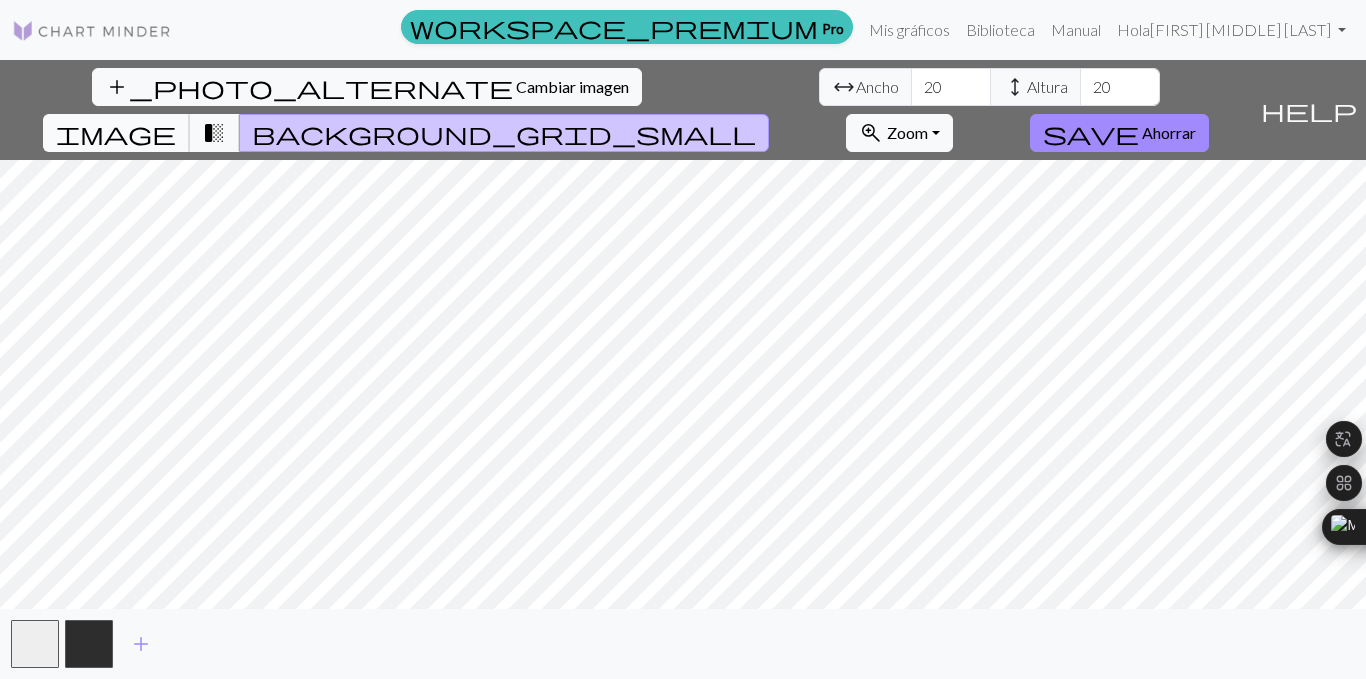 click on "image" at bounding box center (116, 133) 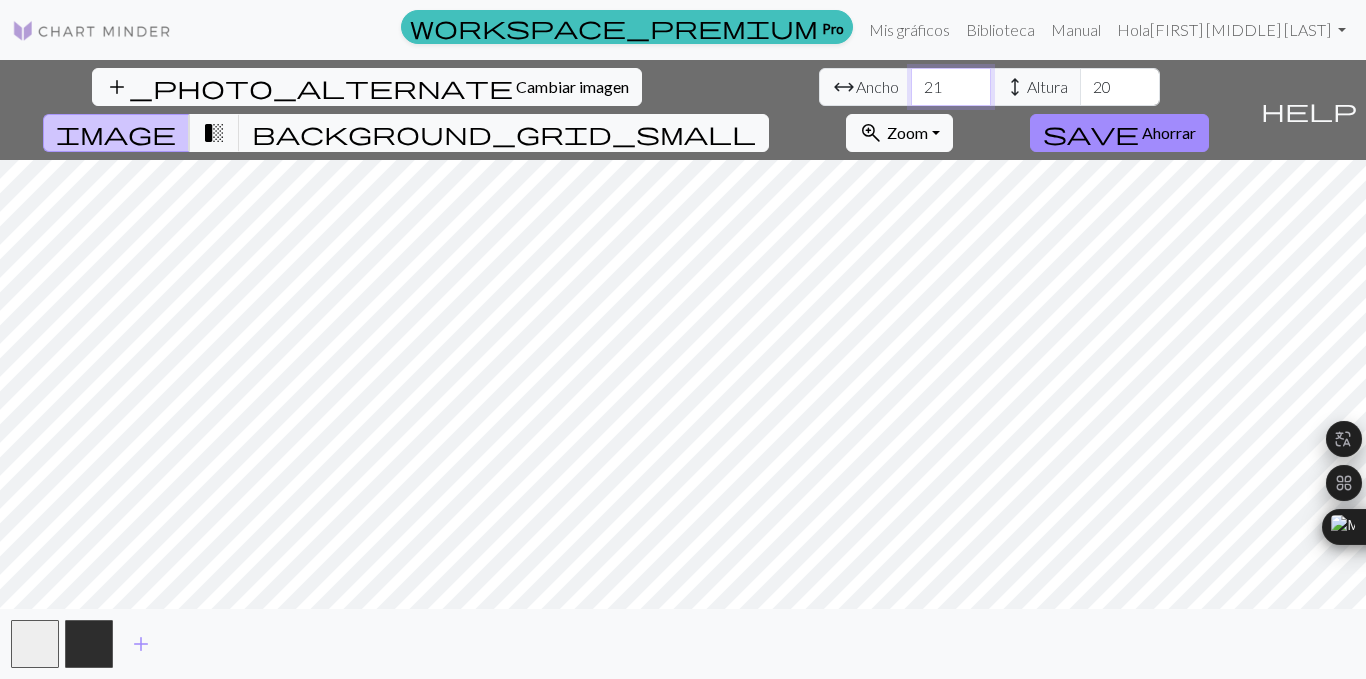 click on "21" at bounding box center [951, 87] 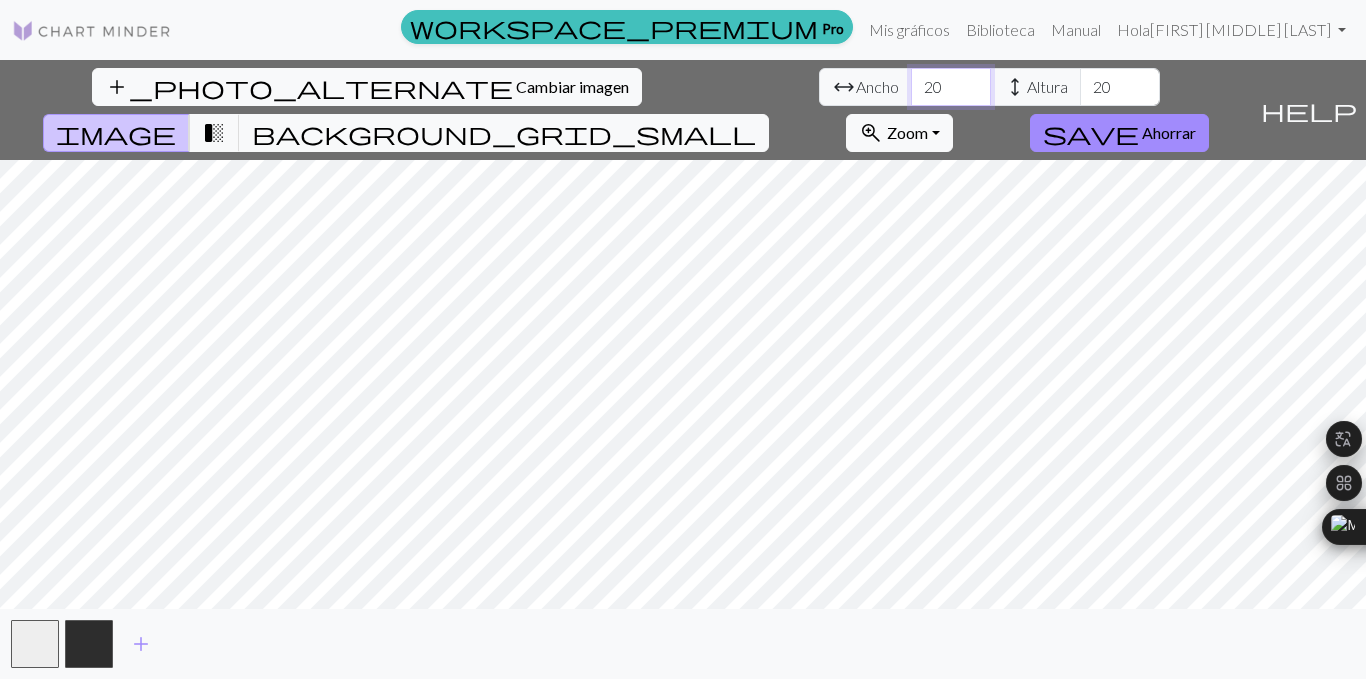 type on "20" 